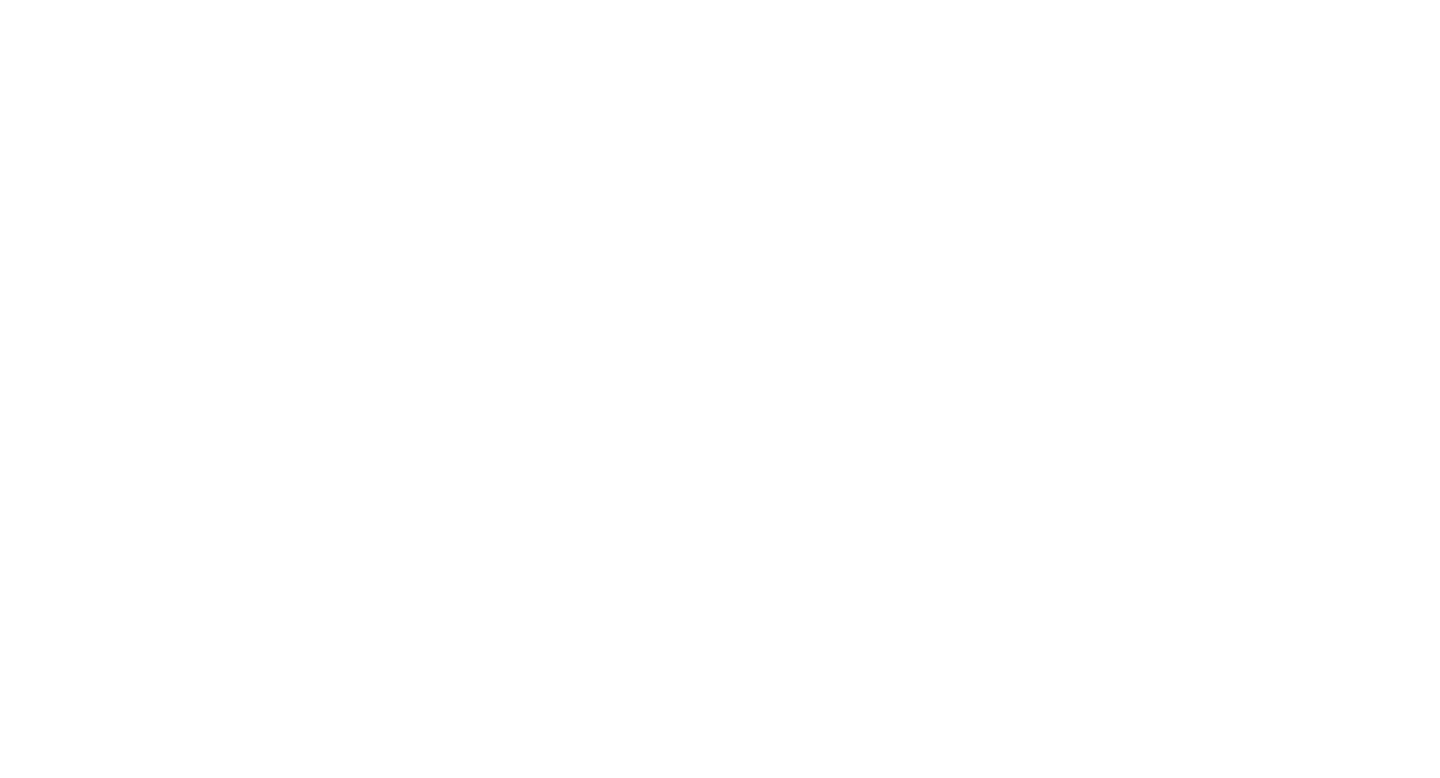 scroll, scrollTop: 0, scrollLeft: 0, axis: both 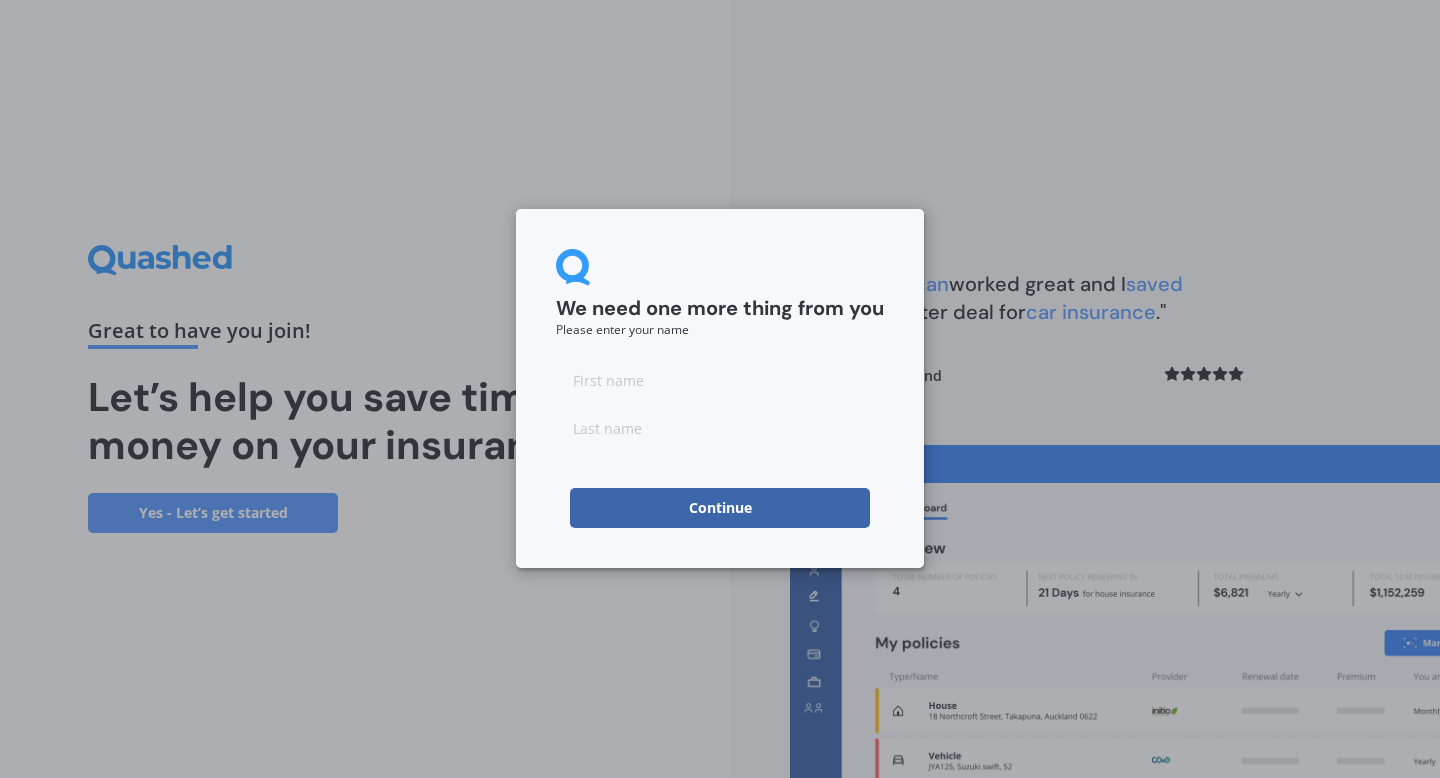 click at bounding box center (720, 380) 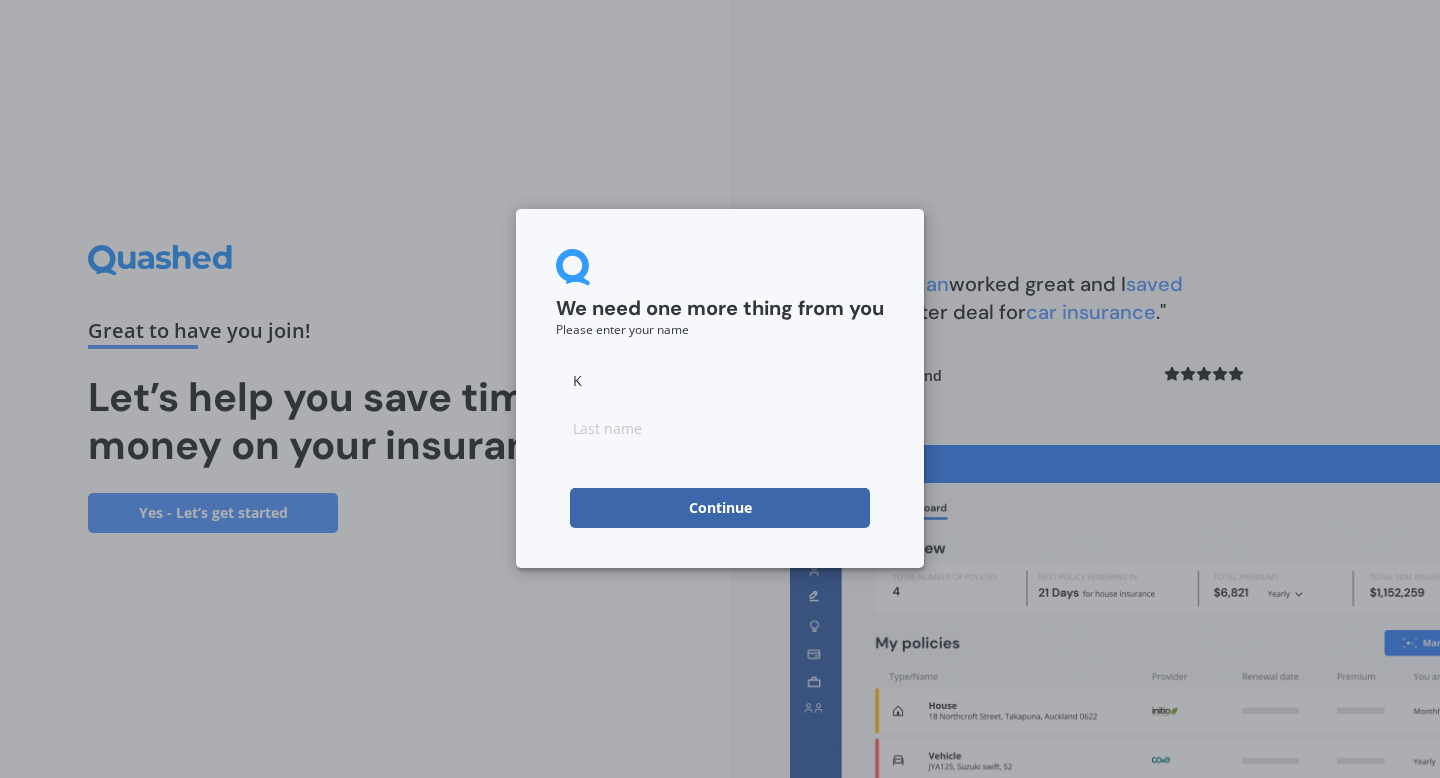 type on "K" 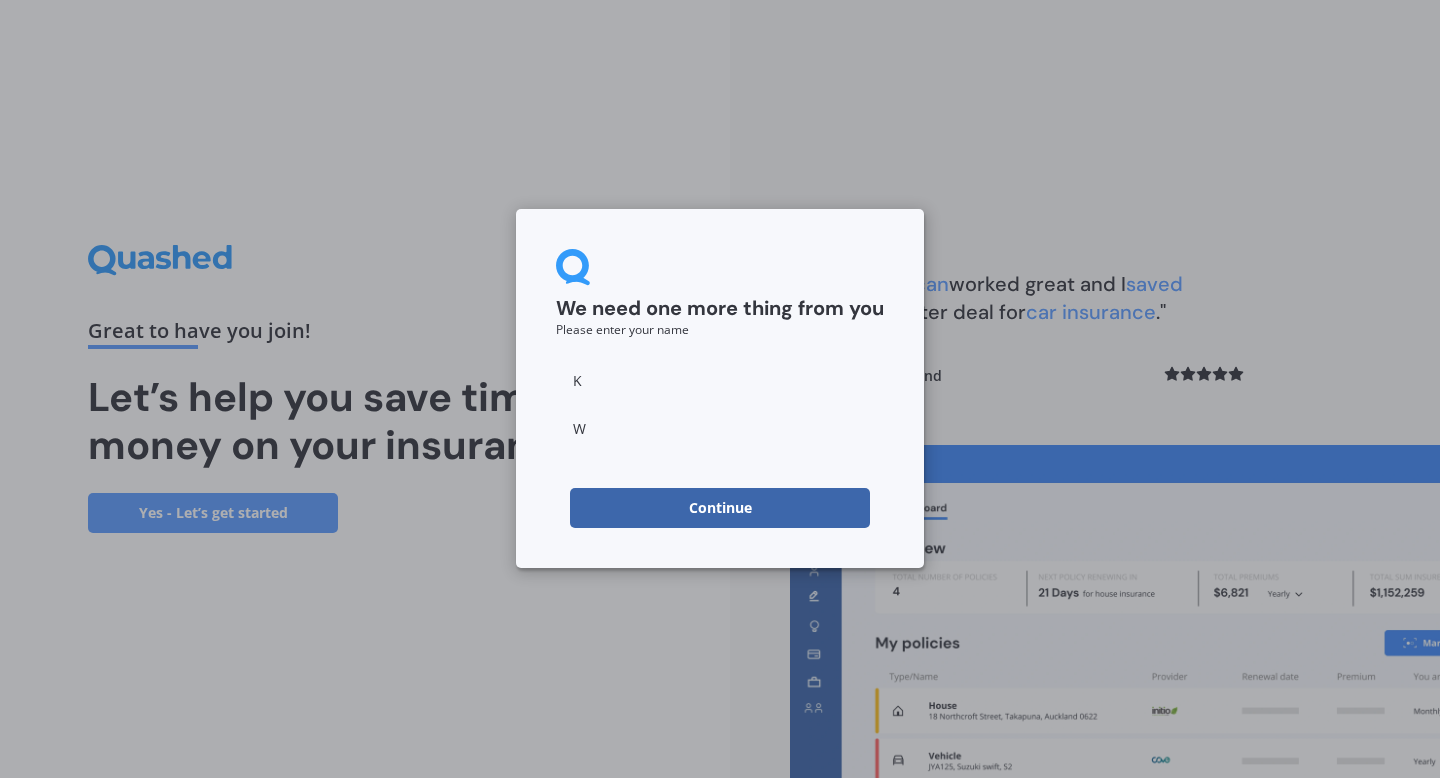 type on "W" 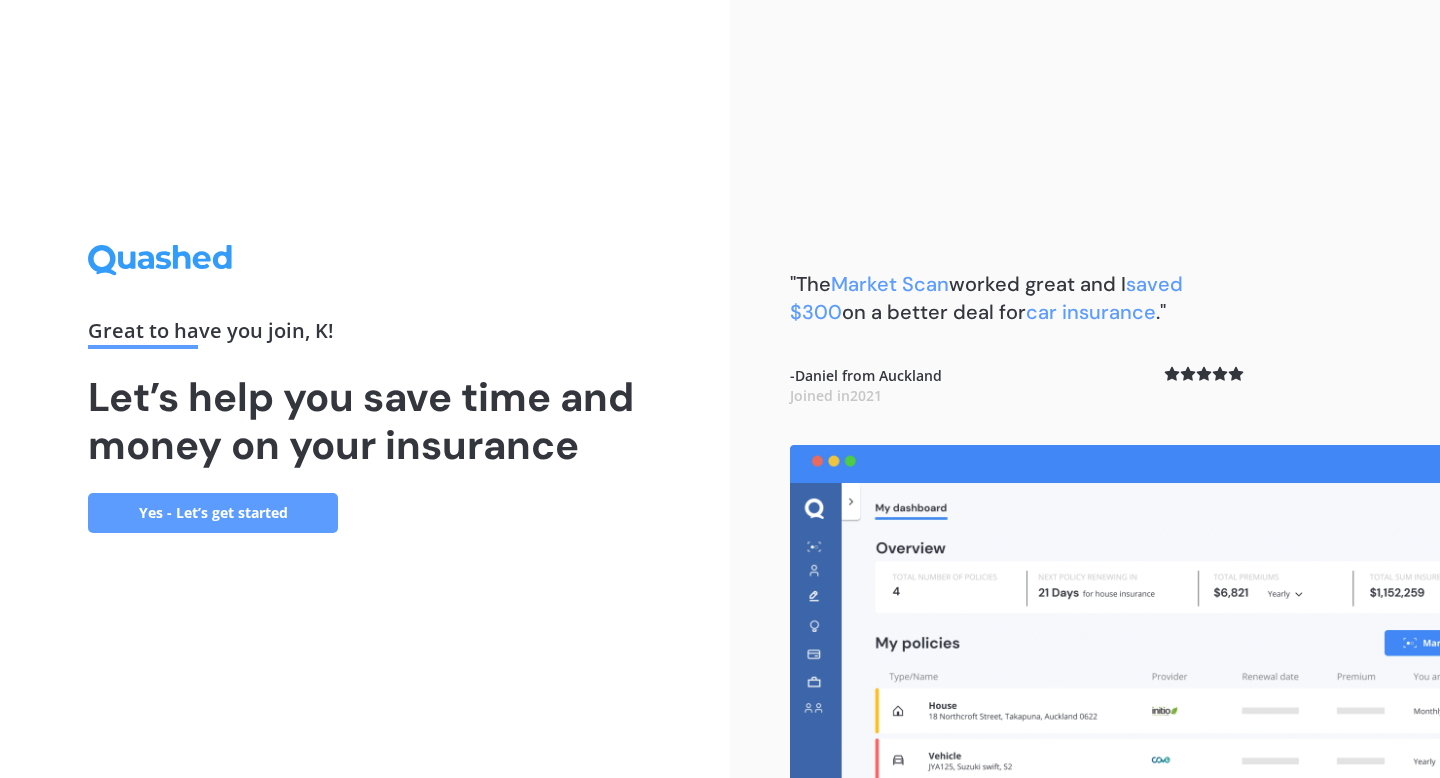 click on "Yes - Let’s get started" at bounding box center [213, 513] 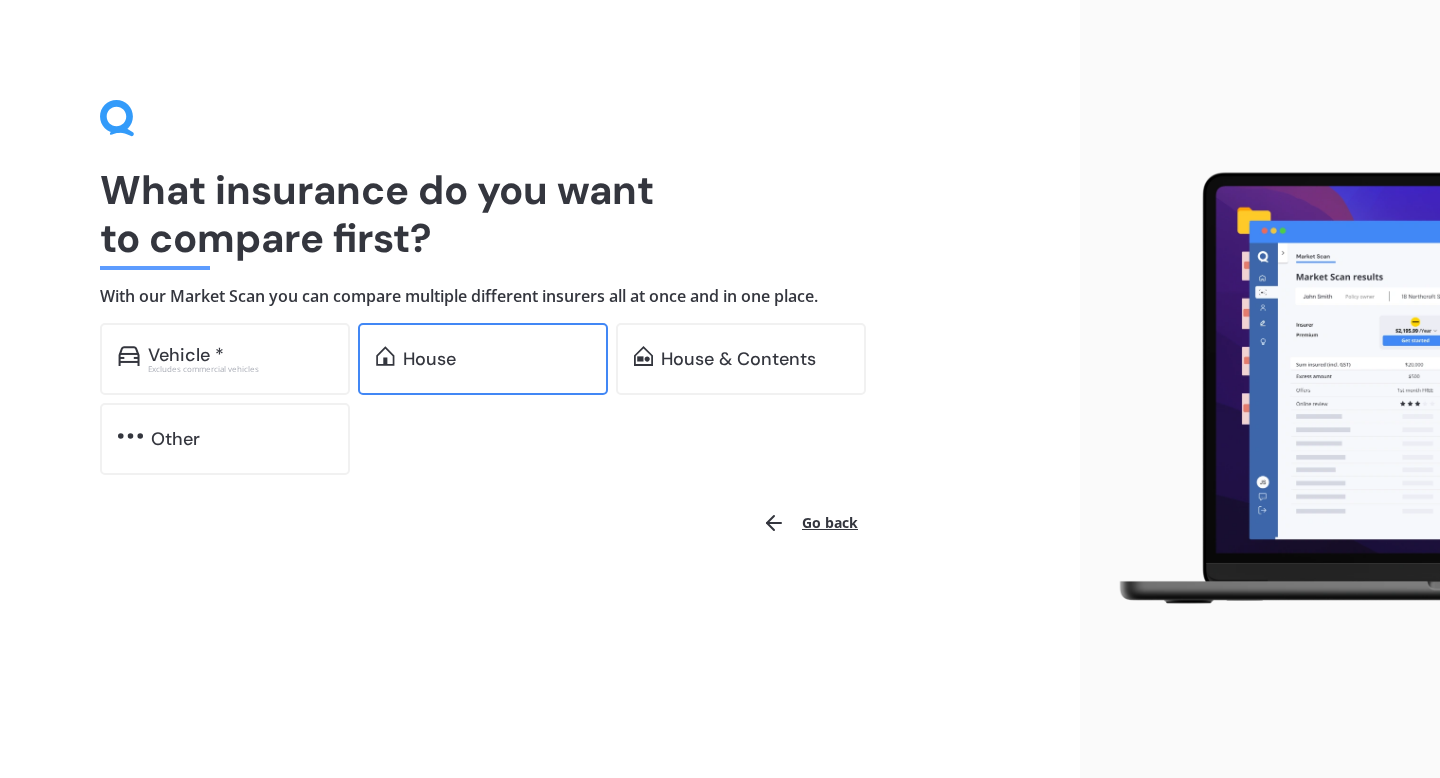 click on "House" at bounding box center [240, 355] 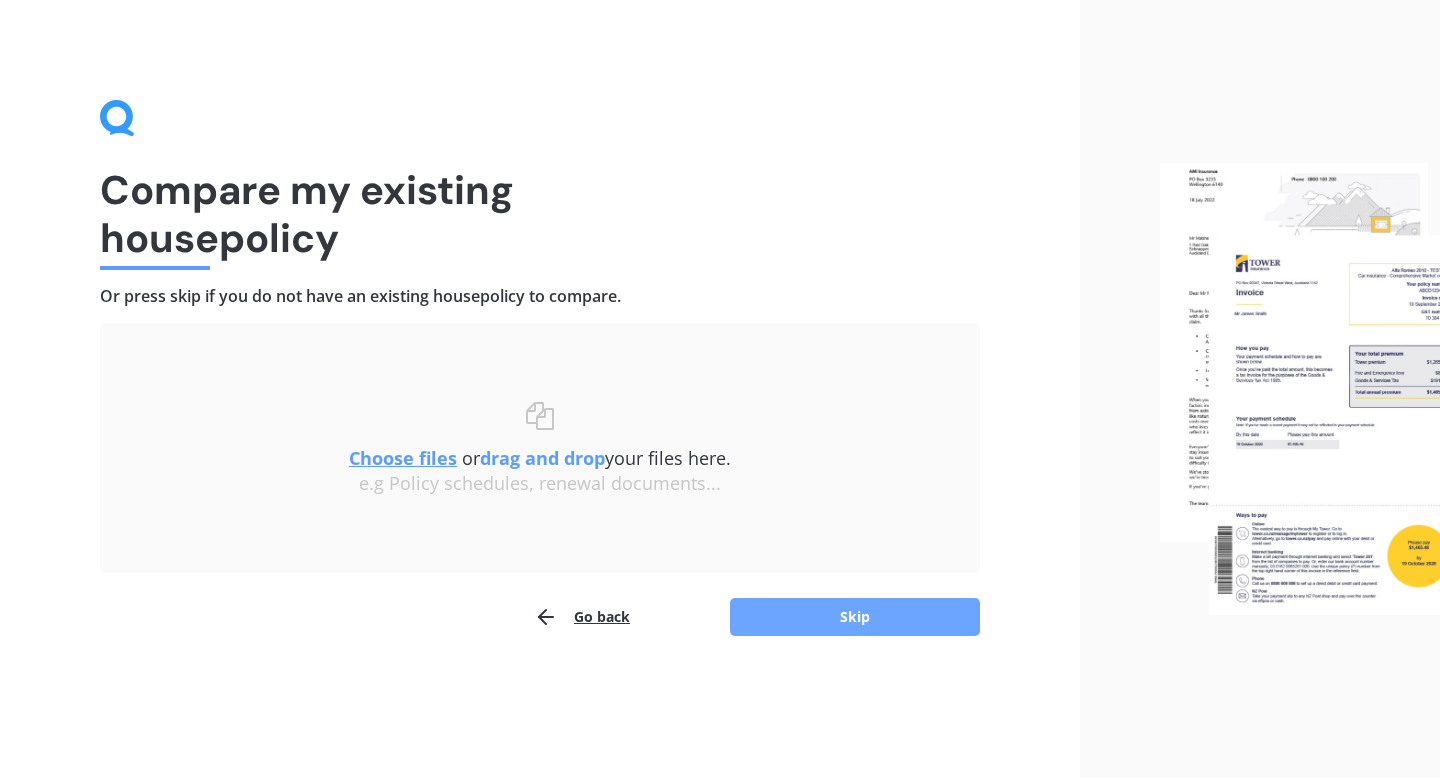 click on "Skip" at bounding box center (855, 617) 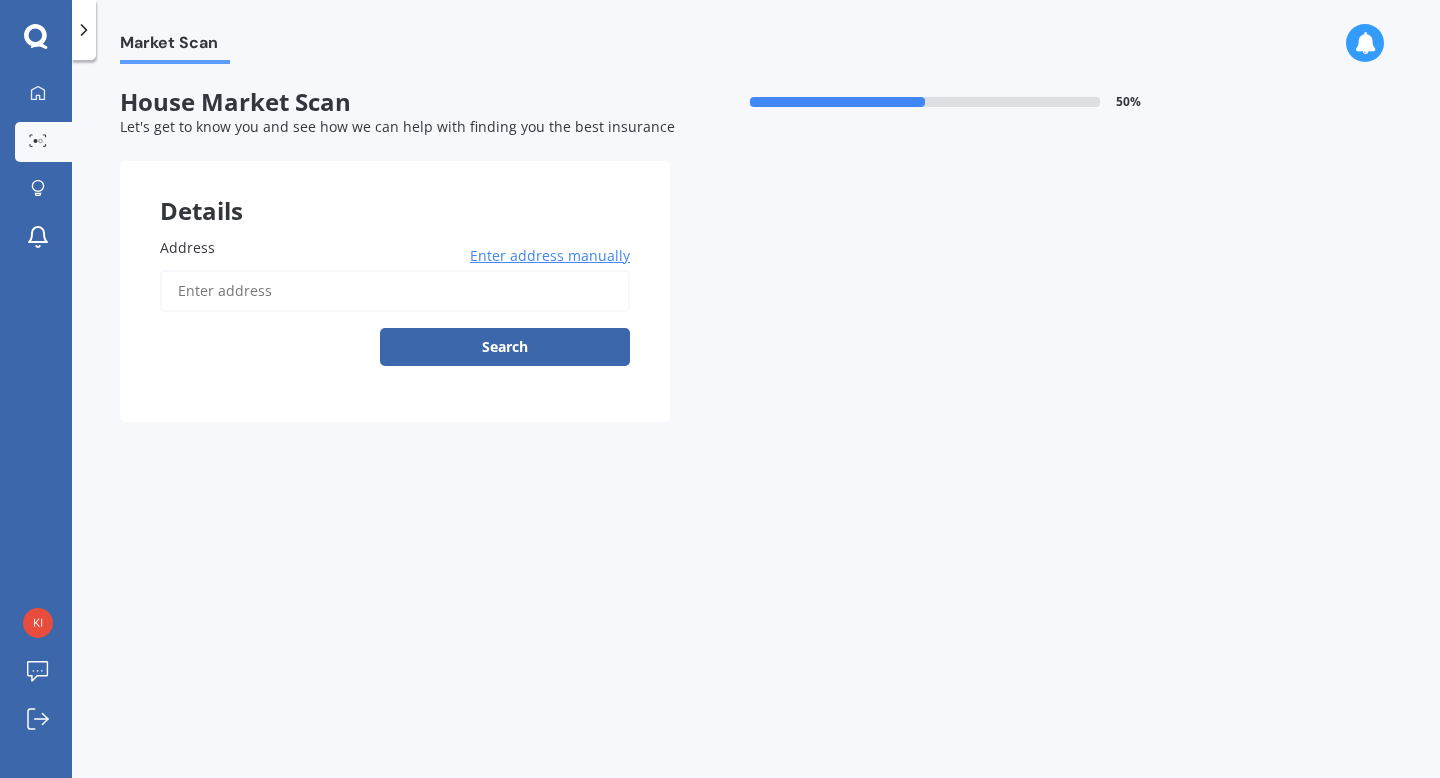 click on "Address" at bounding box center [395, 291] 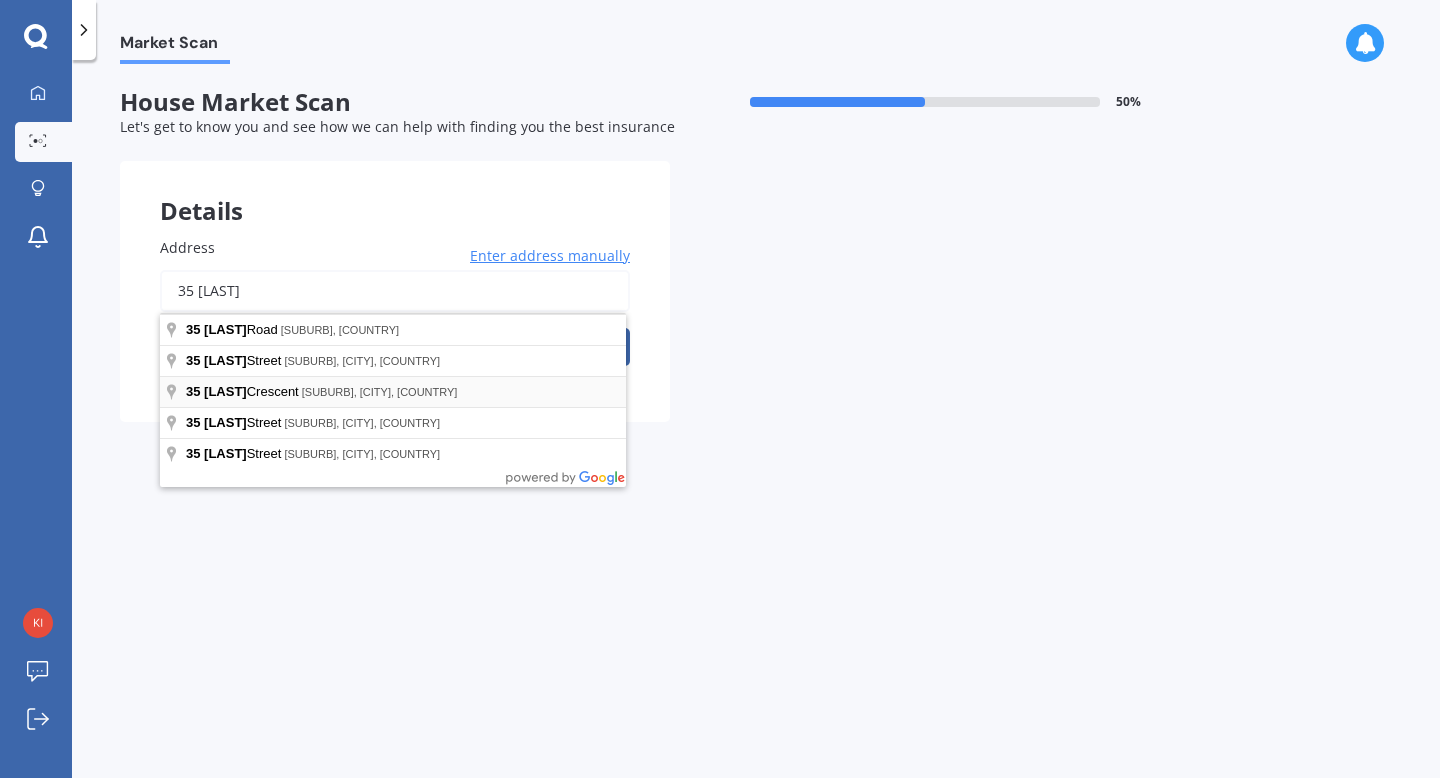 type on "35 [LAST]" 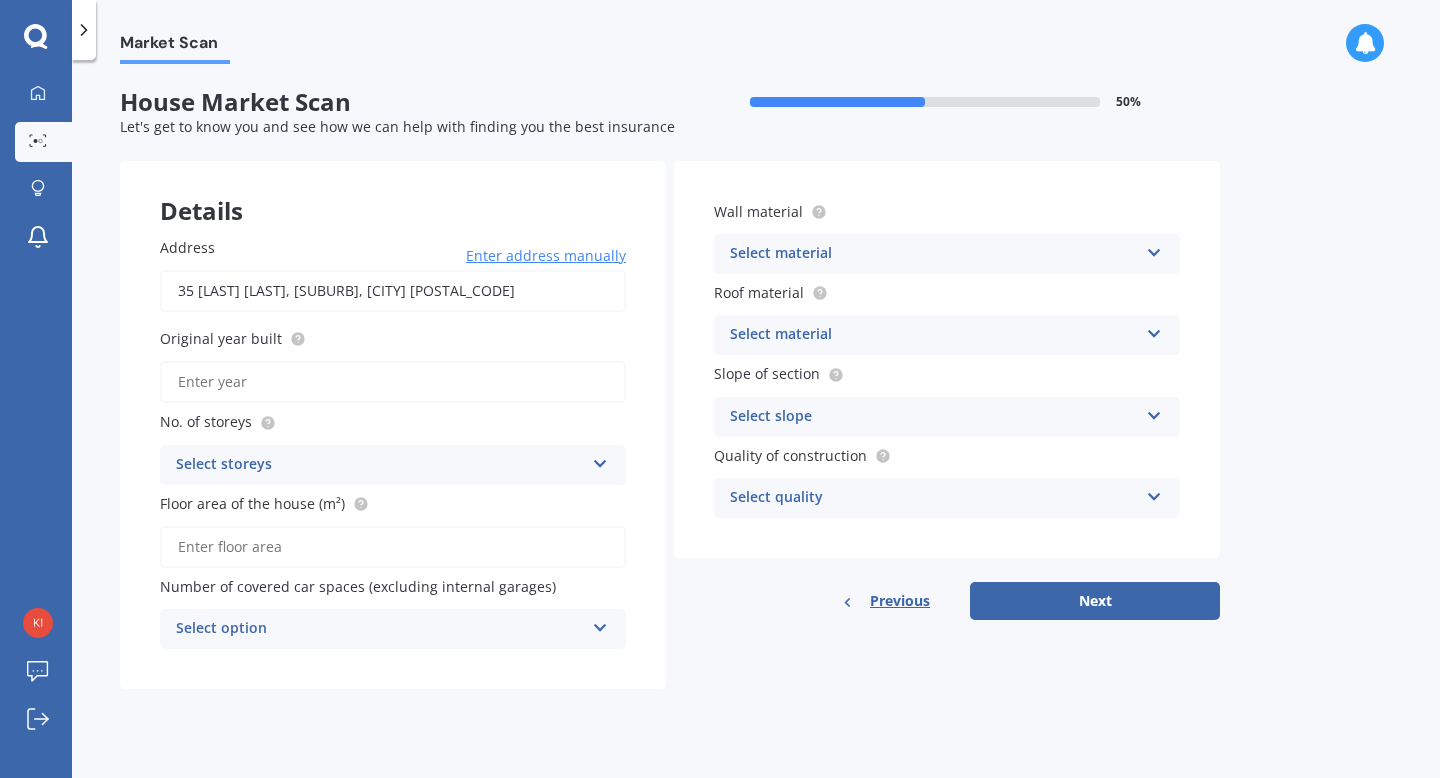 click on "Original year built" at bounding box center (393, 382) 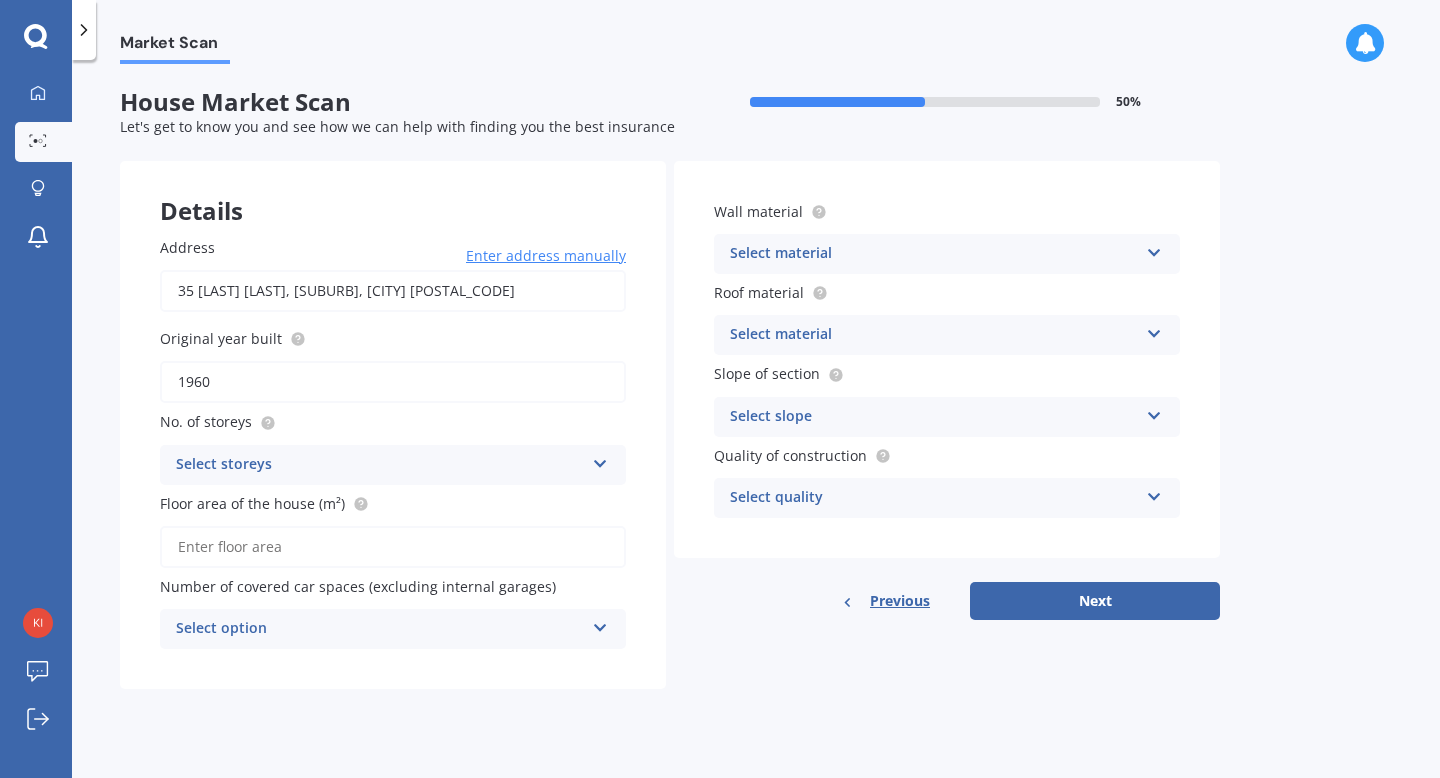 type on "1960" 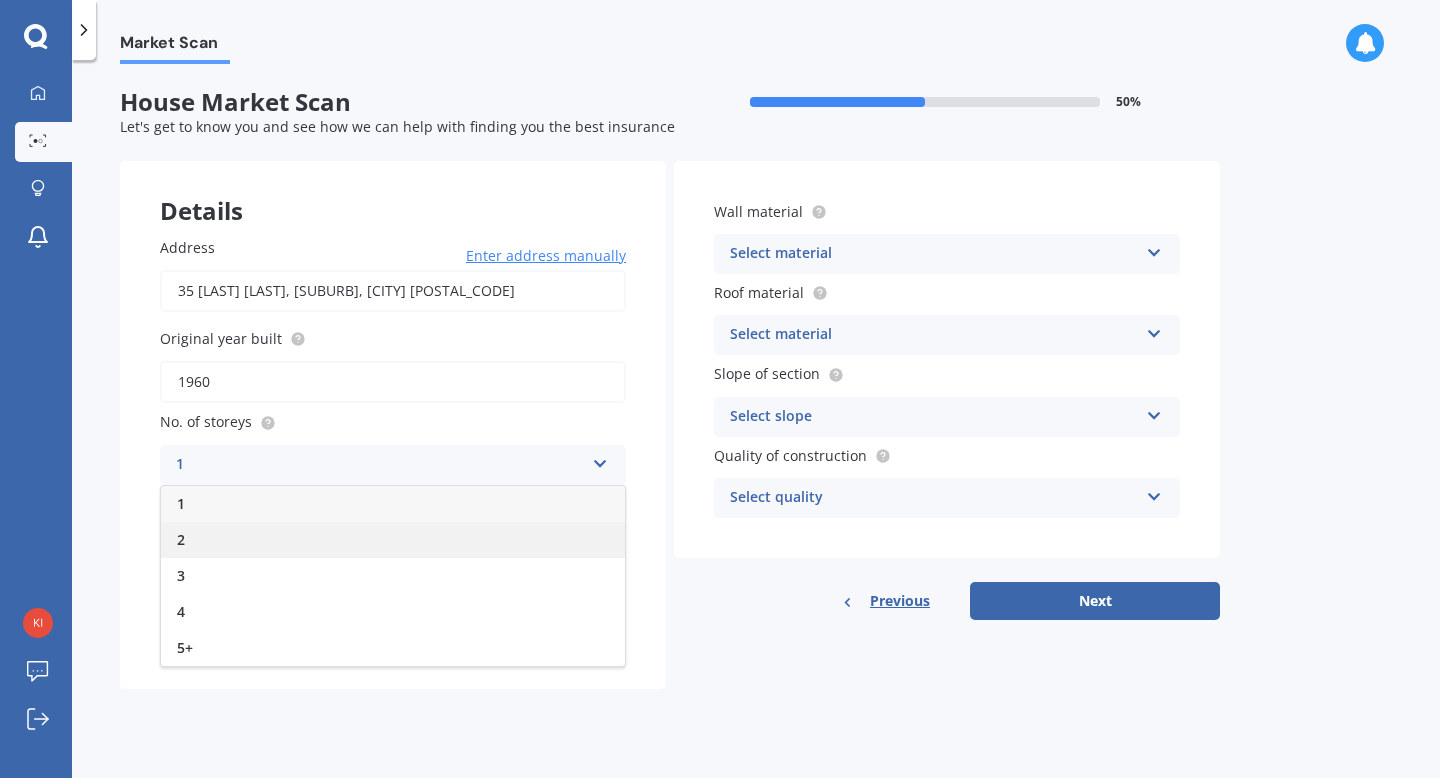 click on "2" at bounding box center [393, 540] 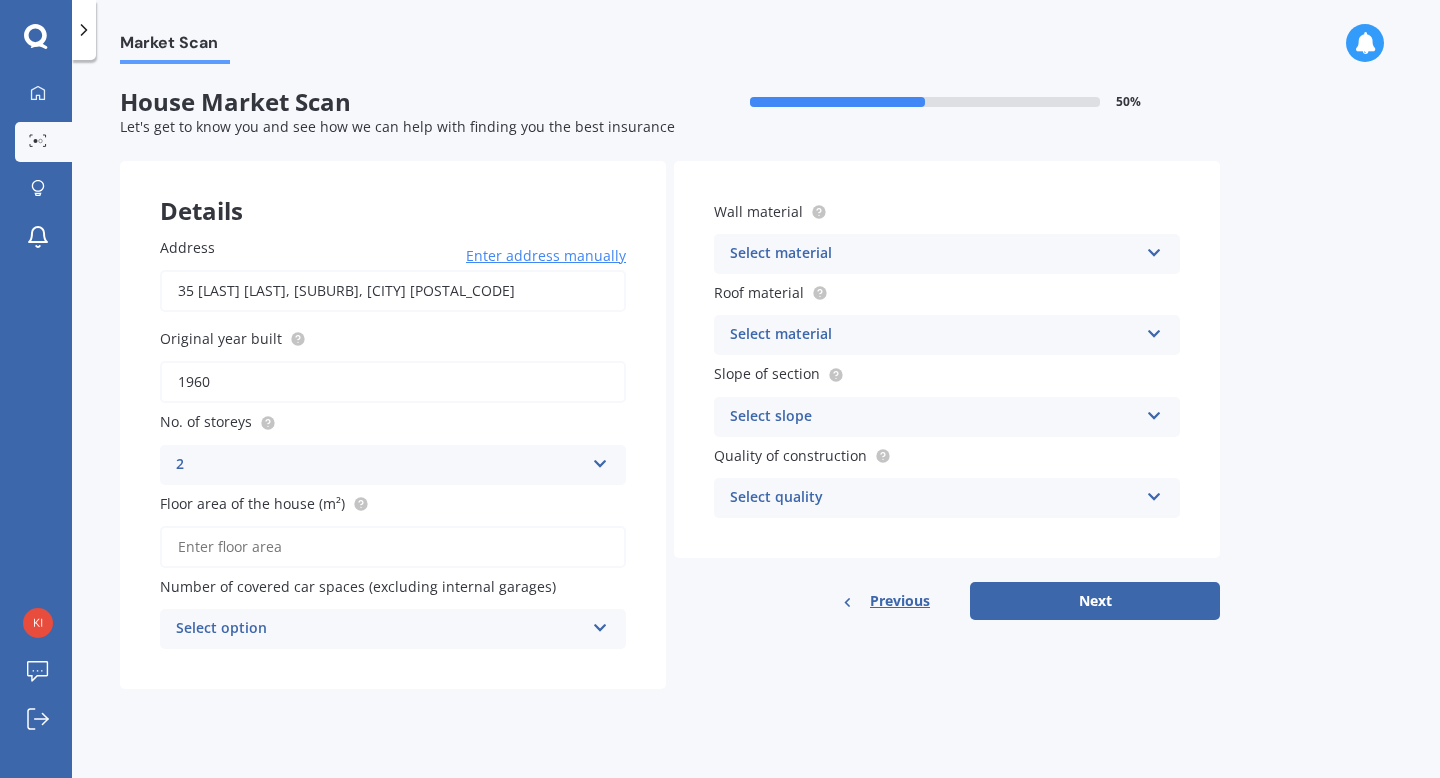 click on "Select option" at bounding box center [380, 629] 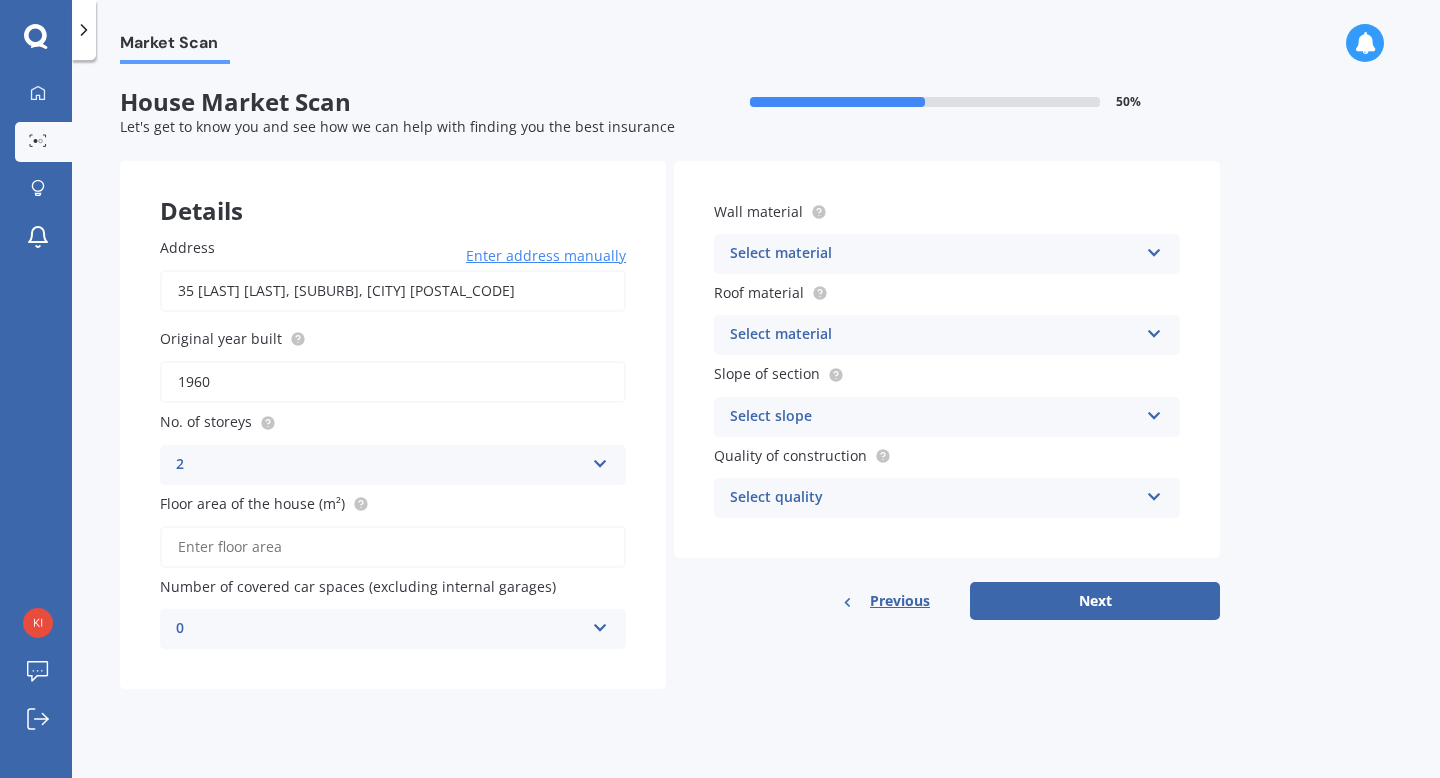 click on "Address 35 [LAST] [LAST], [SUBURB], [CITY] [POSTAL_CODE] Enter address manually Search Original year built 1960 No. of storeys 2 1 2 3 4 5+ Floor area of the house (m²) Number of covered car spaces (excluding internal garages) 0 0 1 2 3 4 5+" at bounding box center (393, 443) 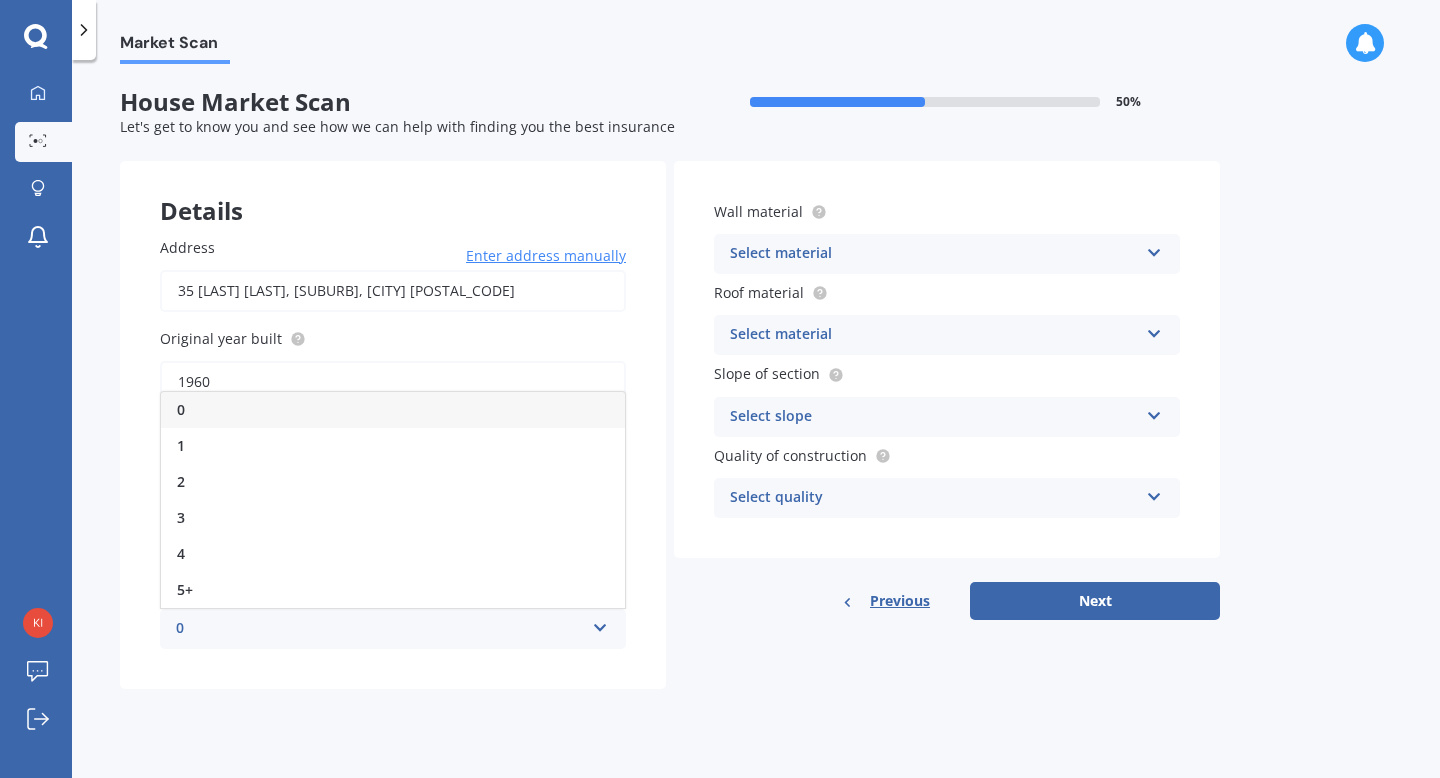 click on "0" at bounding box center (393, 410) 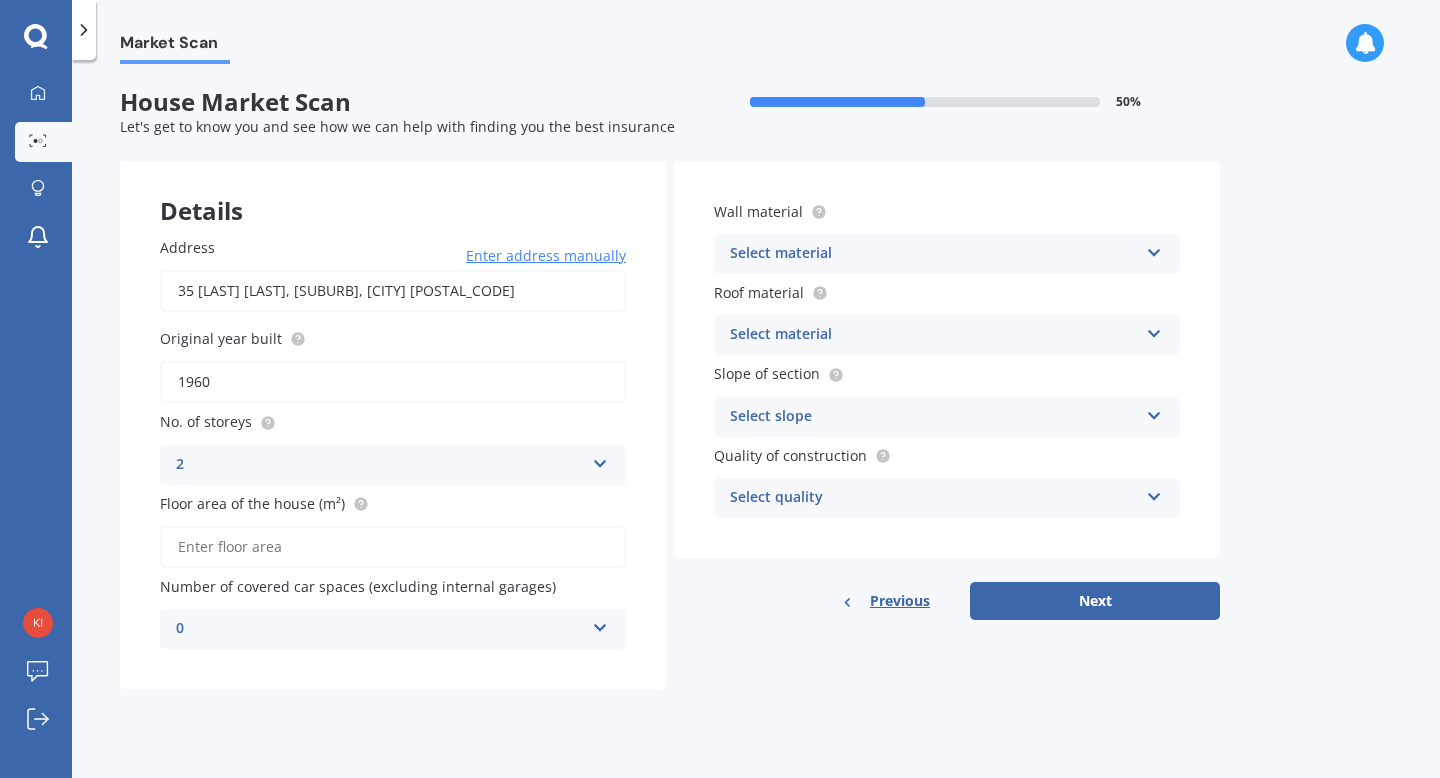 click on "Select material" at bounding box center (934, 254) 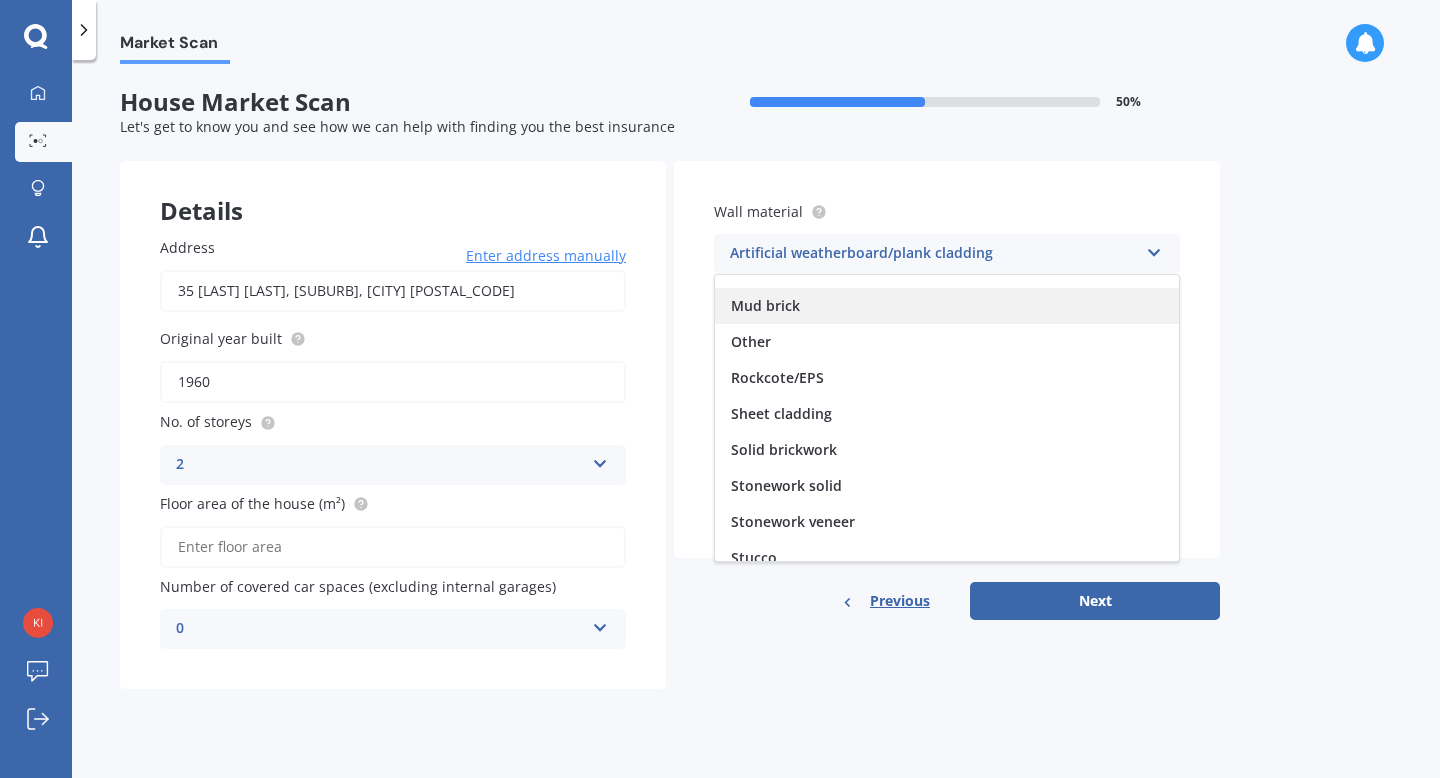scroll, scrollTop: 0, scrollLeft: 0, axis: both 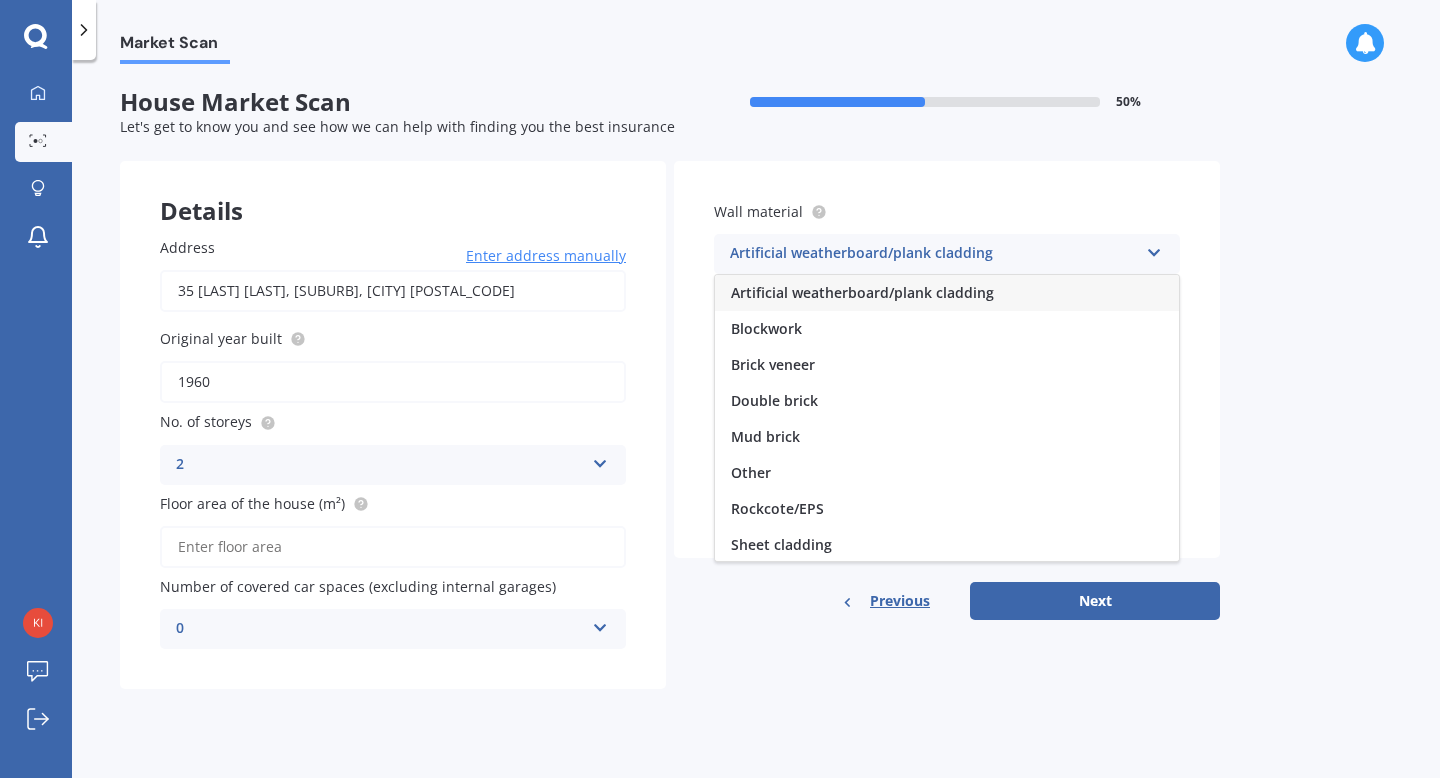 click on "Artificial weatherboard/plank cladding" at bounding box center (862, 292) 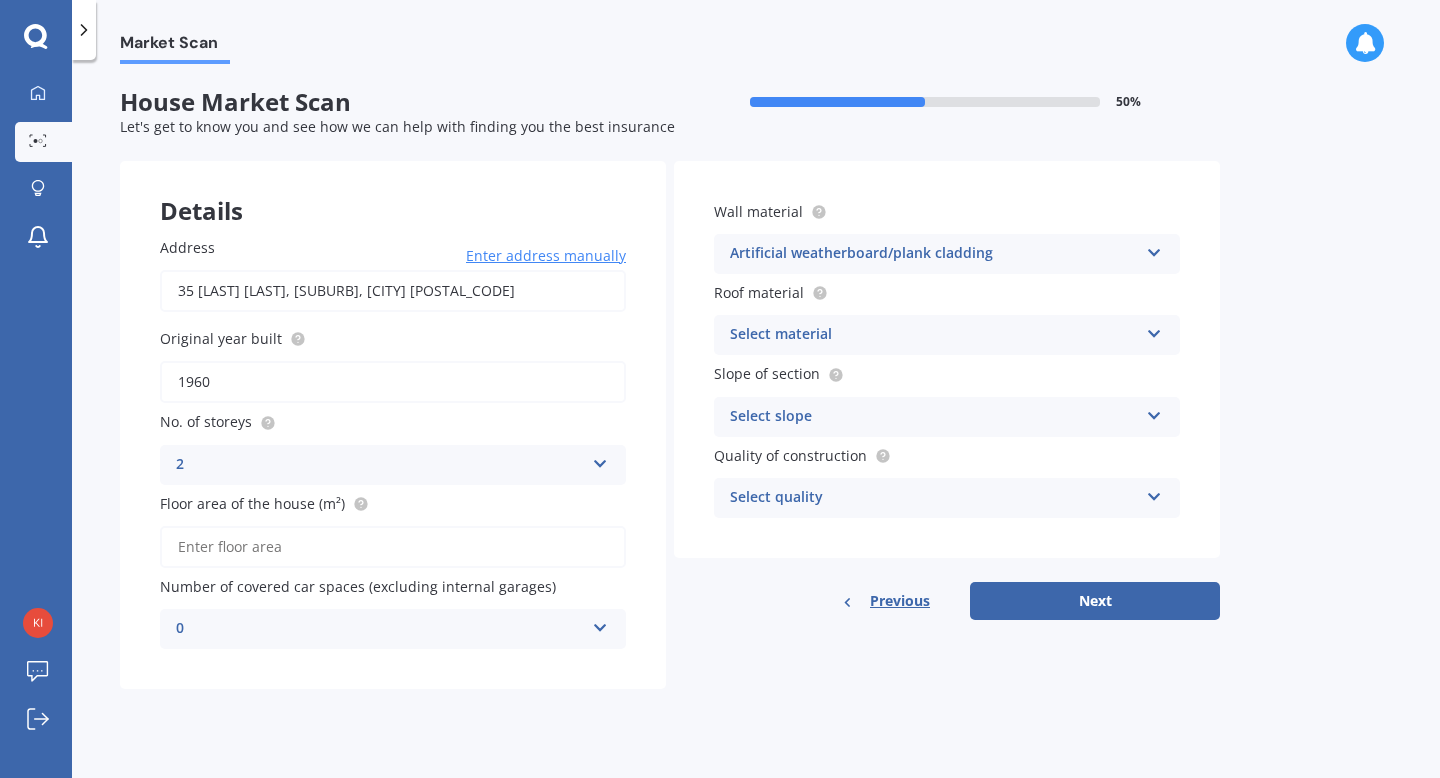 click on "Select material" at bounding box center (934, 335) 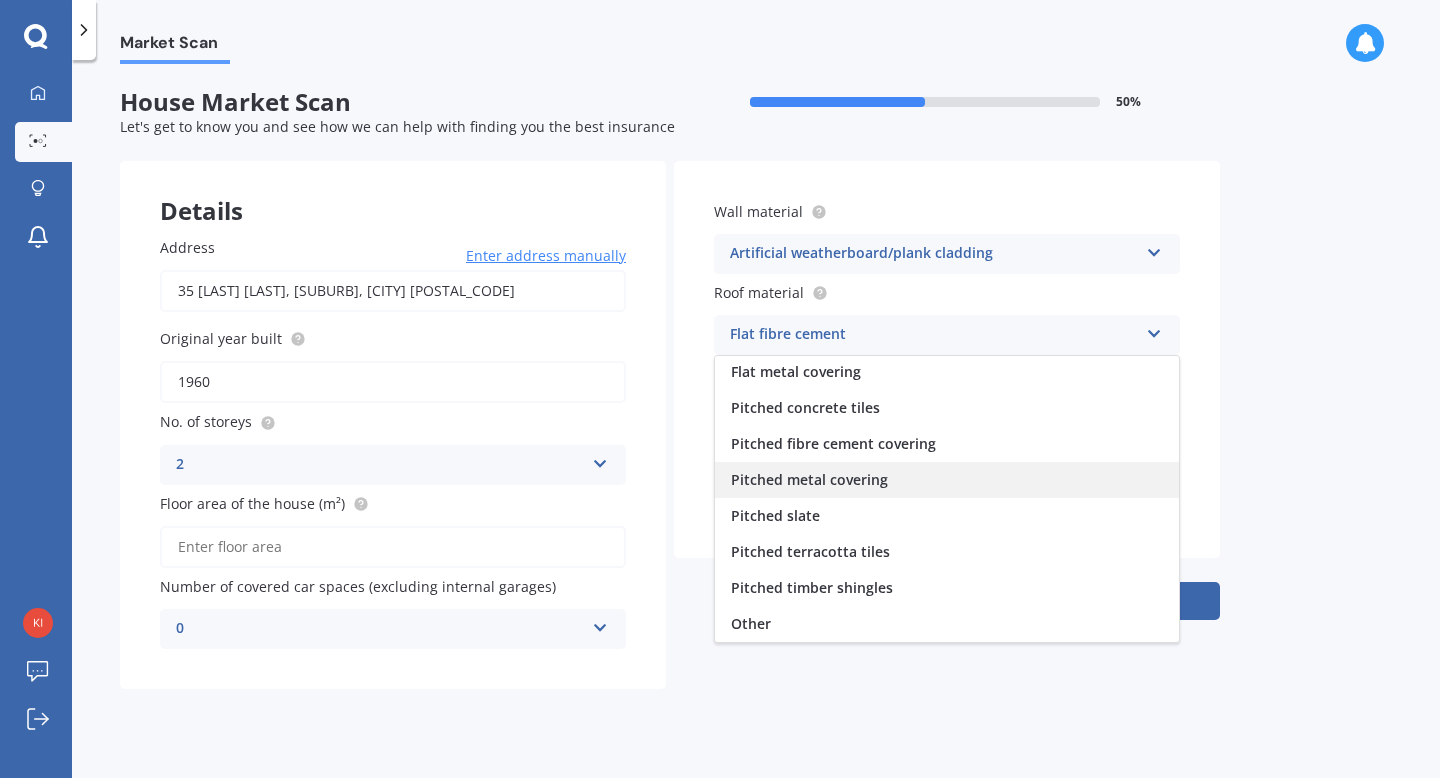 scroll, scrollTop: 0, scrollLeft: 0, axis: both 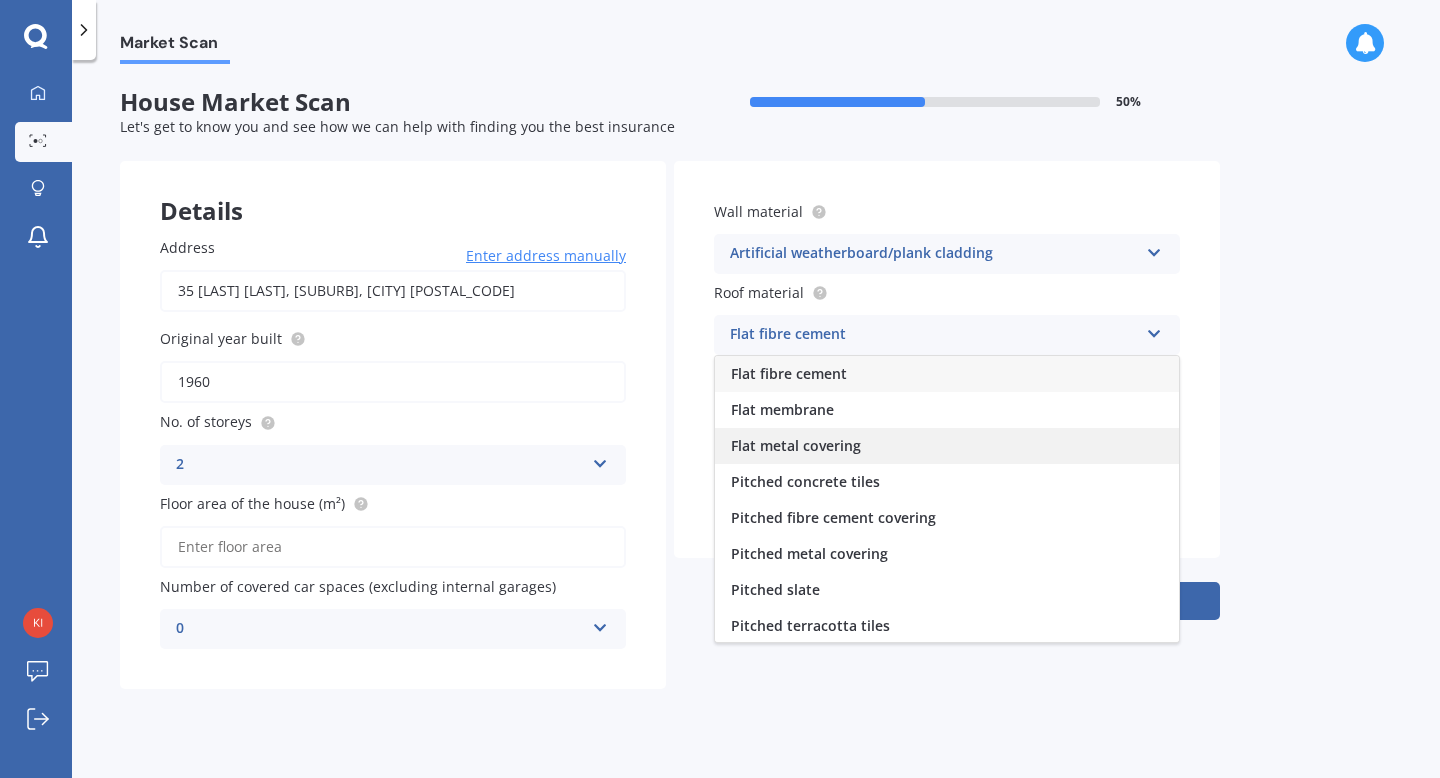 click on "Flat metal covering" at bounding box center (789, 373) 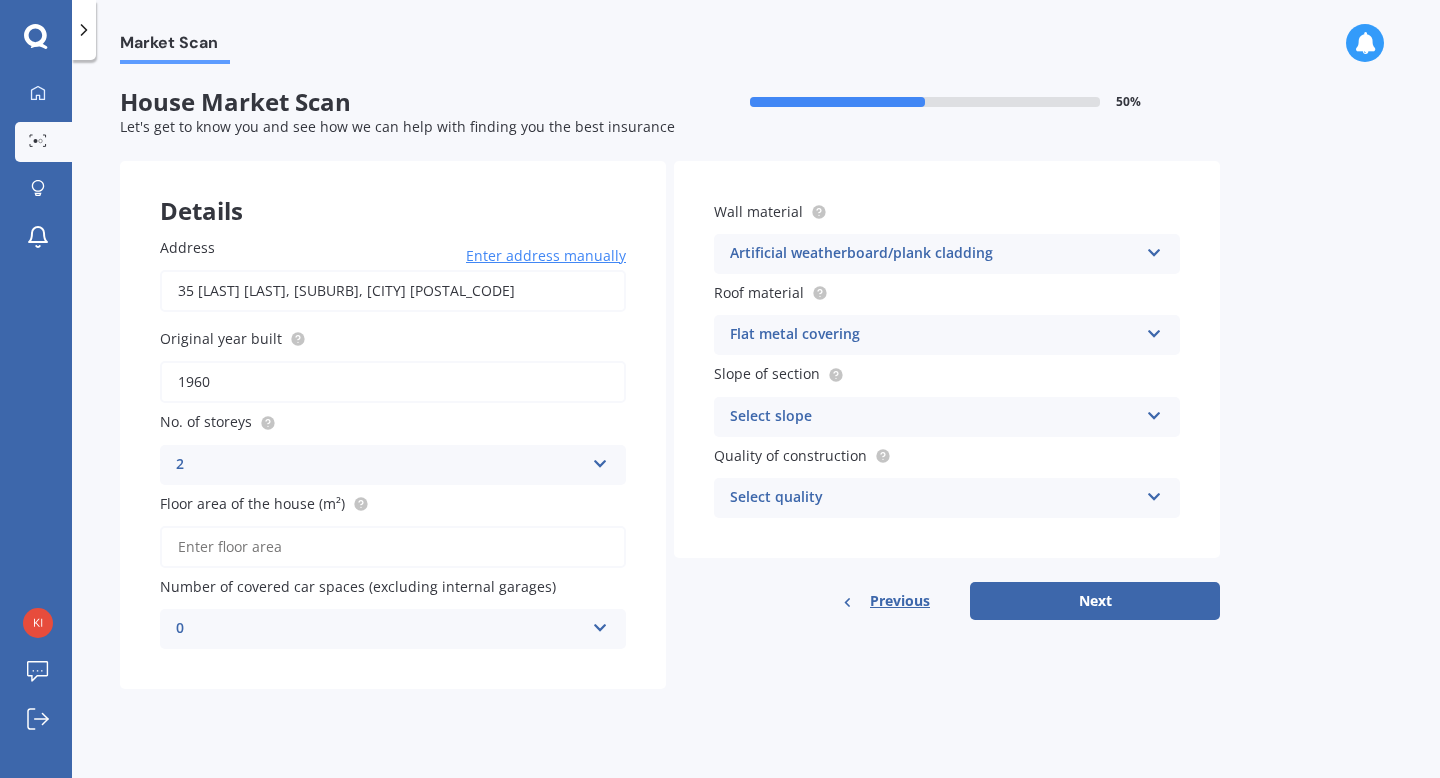 click on "Select slope Flat or gentle slope (up to about 5°) Moderate slope (about 15°) Severe slope (35° or more)" at bounding box center [393, 465] 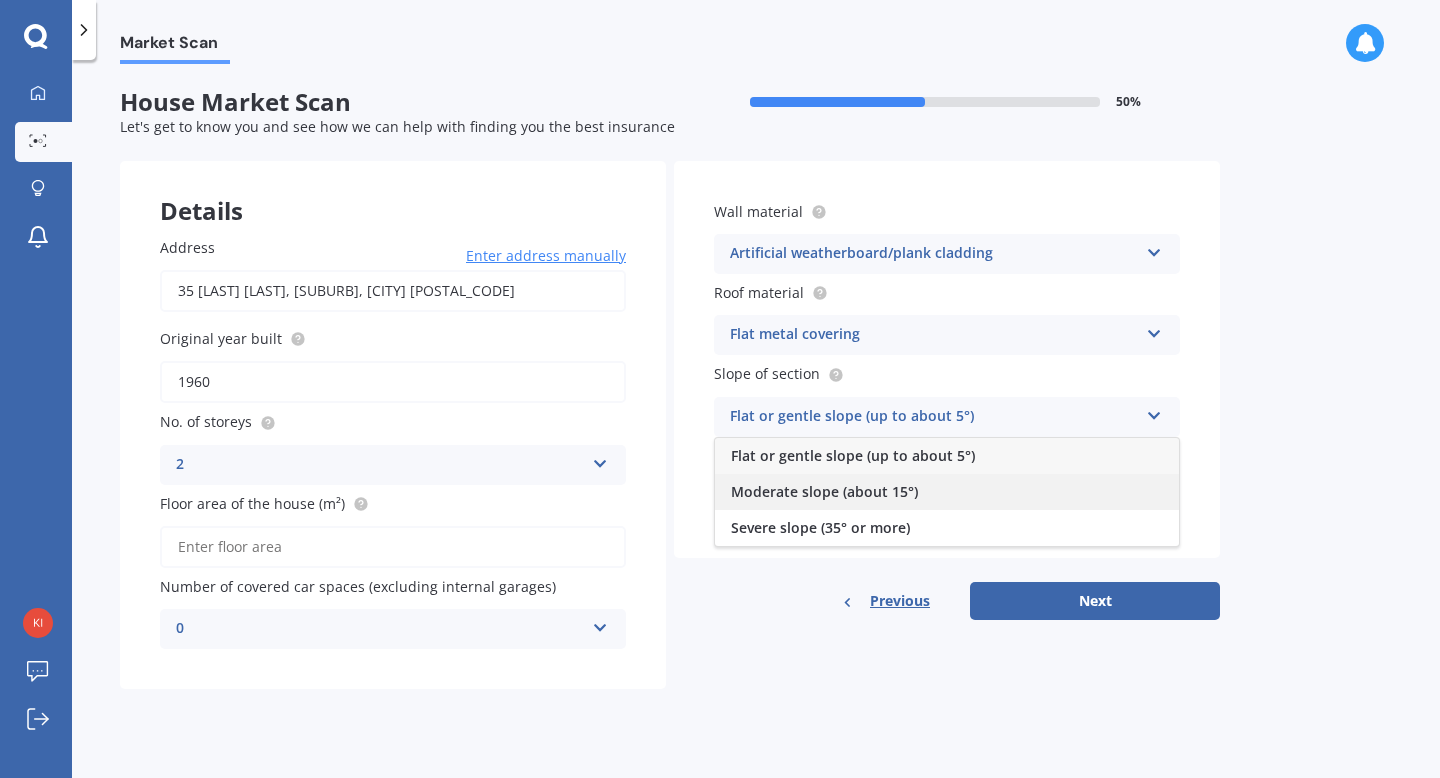 click on "Moderate slope (about 15°)" at bounding box center [853, 455] 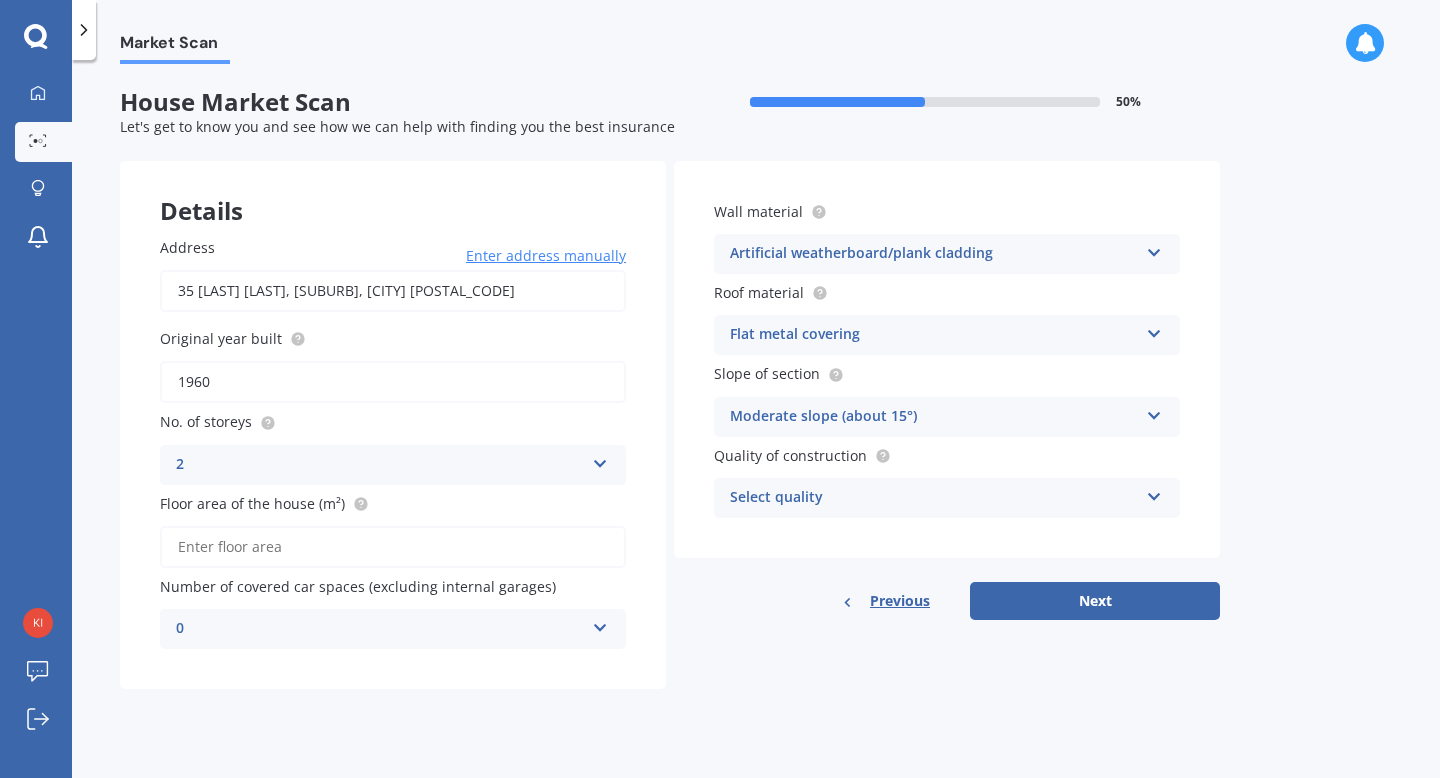 click on "Select quality" at bounding box center (934, 498) 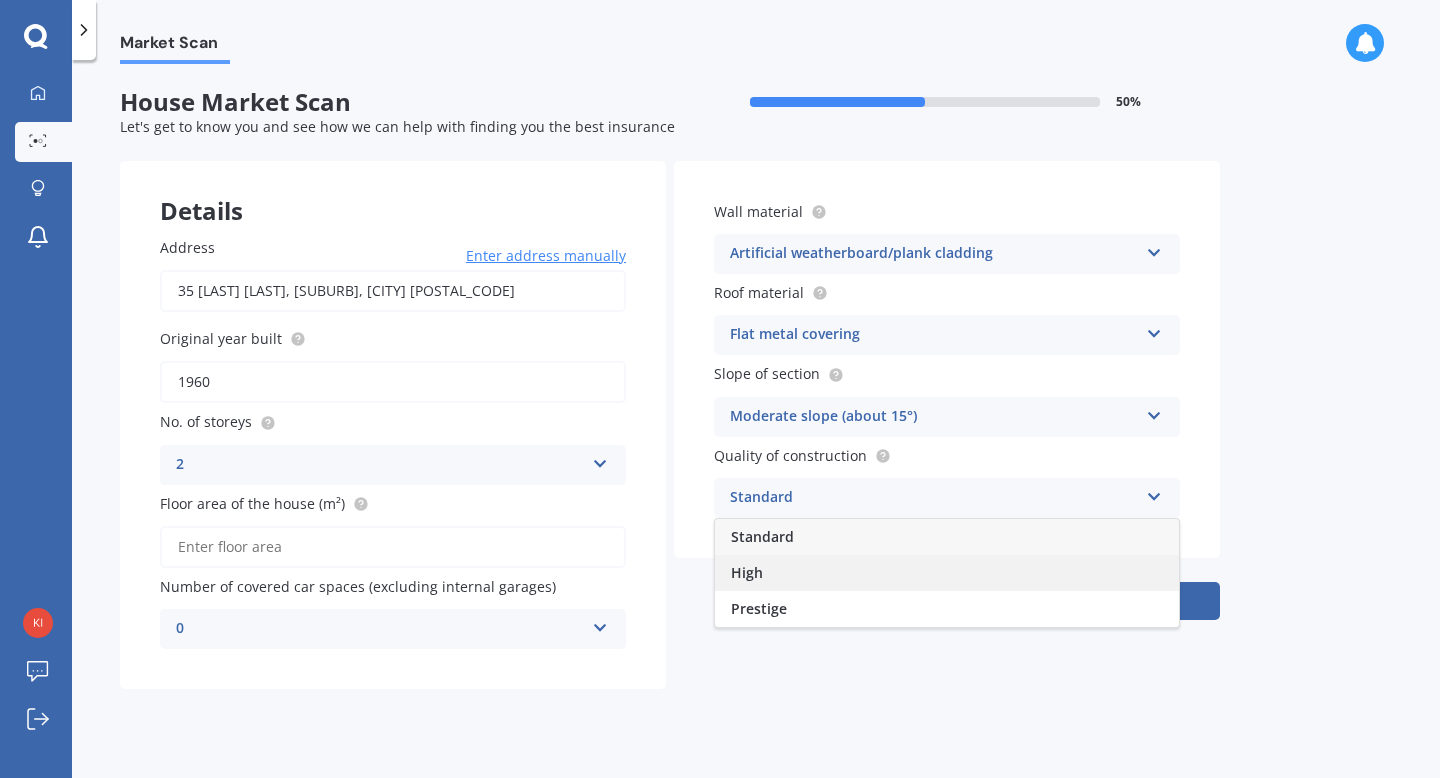 click on "High" at bounding box center (947, 573) 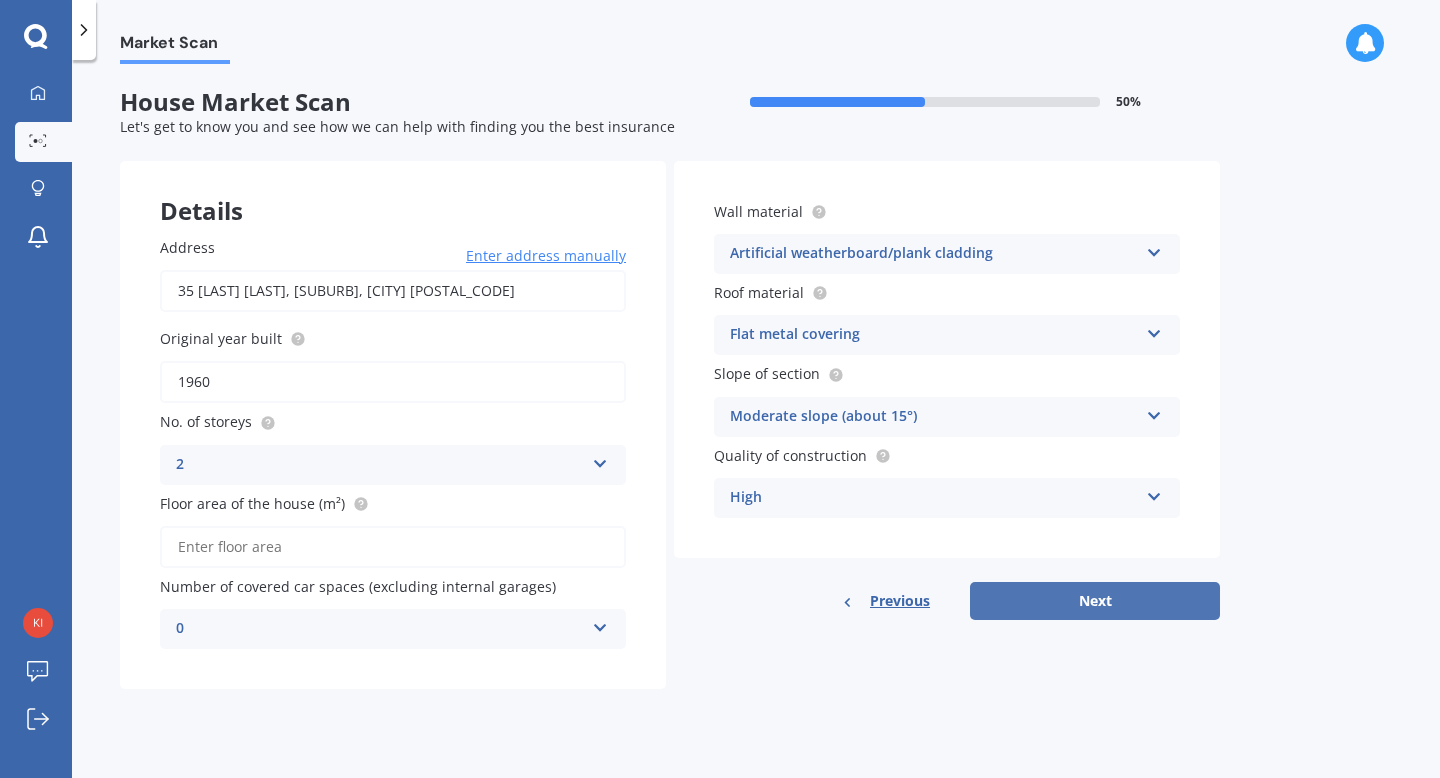 click on "Next" at bounding box center (1095, 601) 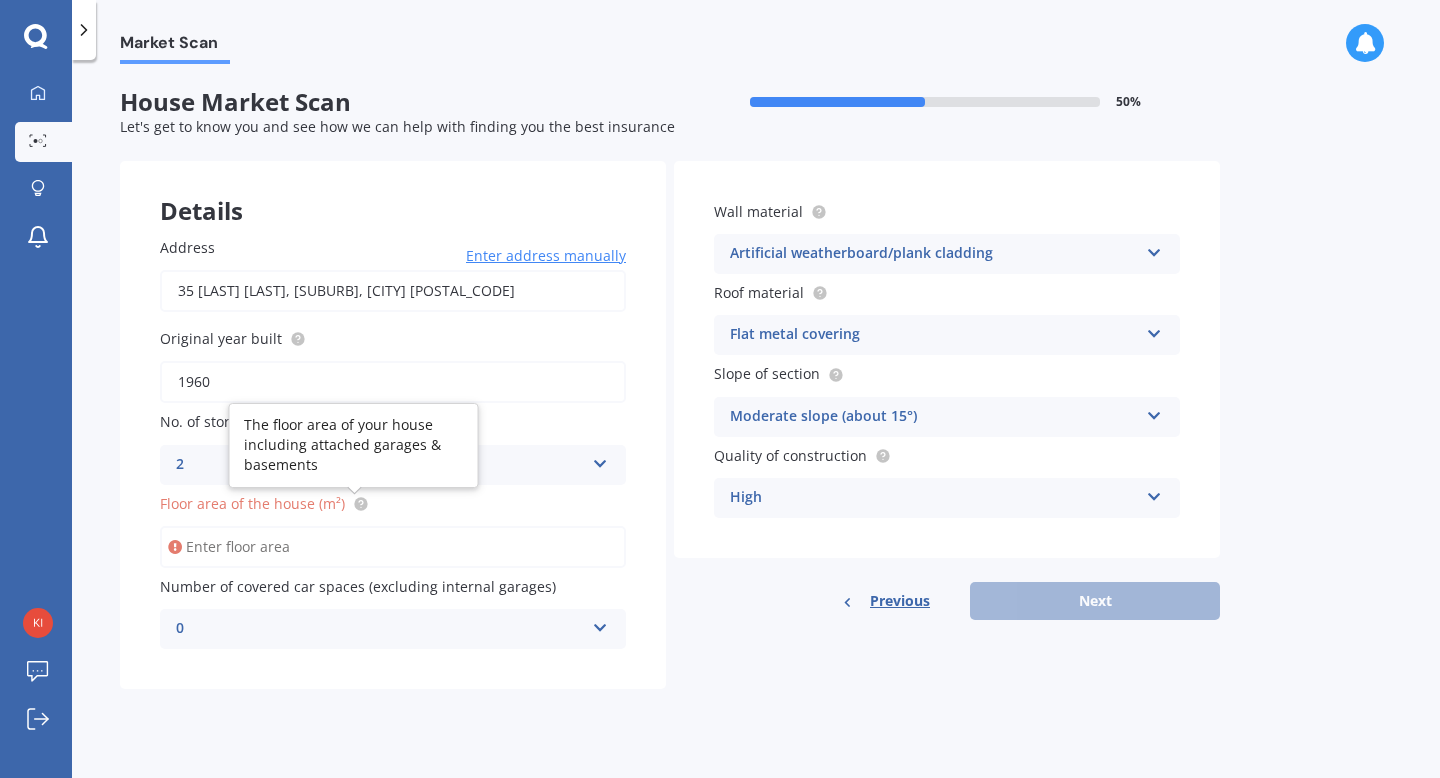 click at bounding box center (360, 503) 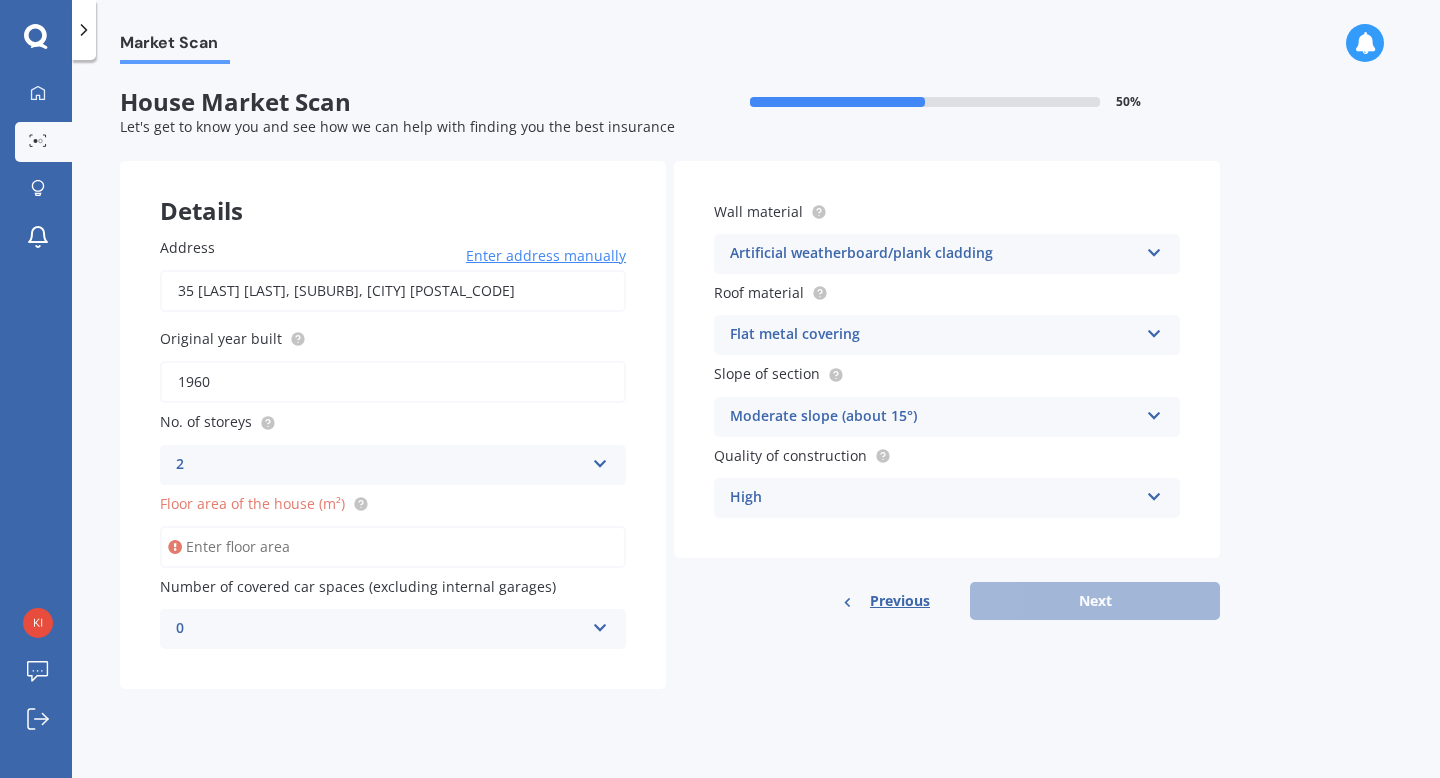 click on "0" at bounding box center [380, 629] 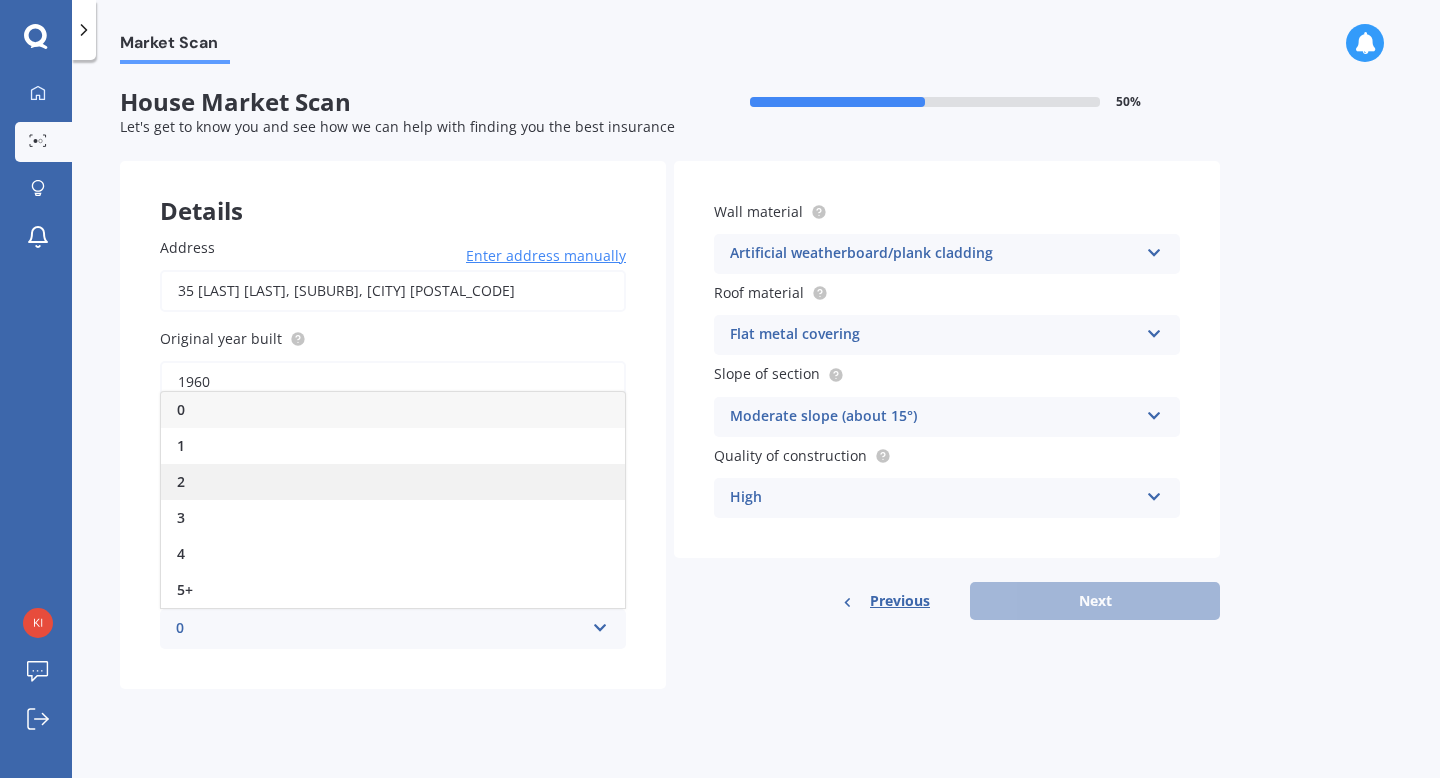 click on "2" at bounding box center [393, 482] 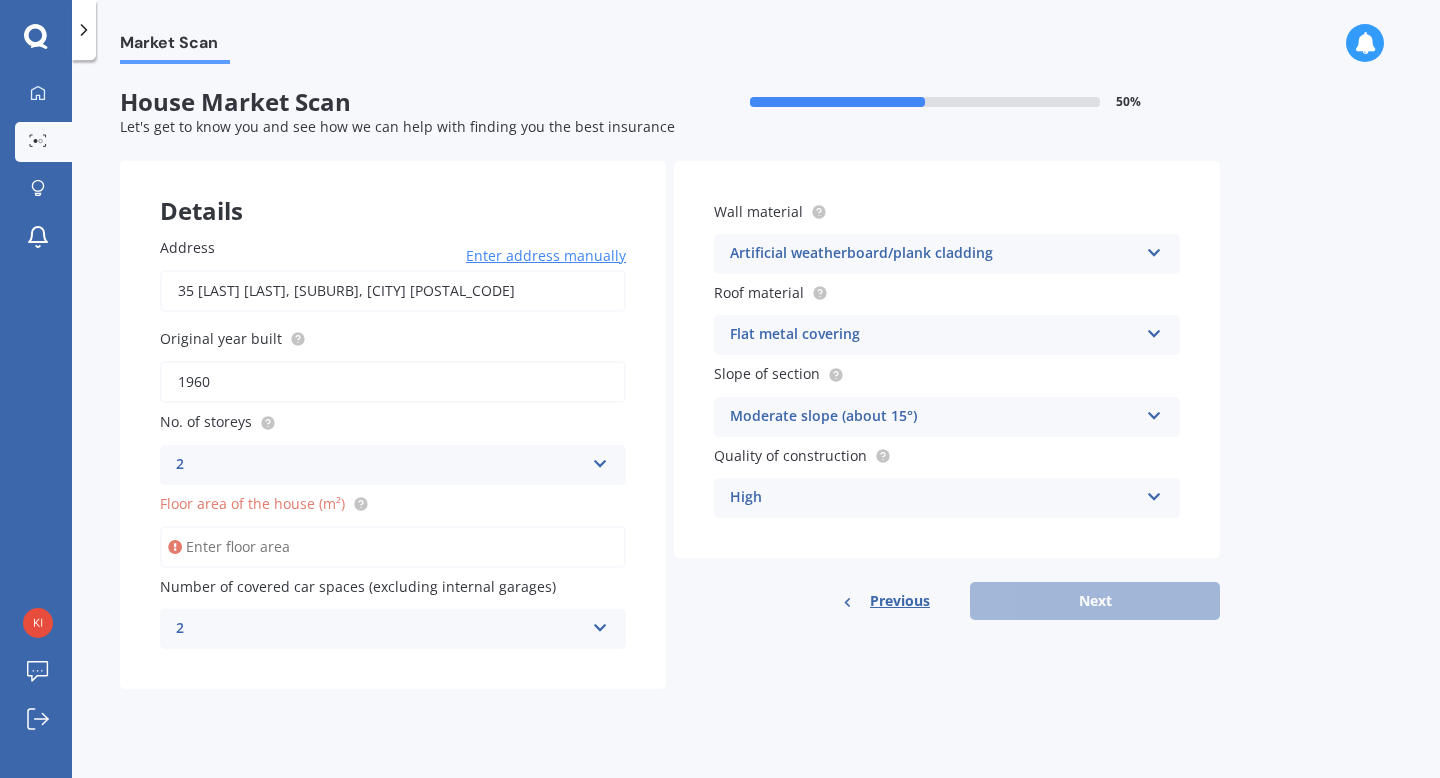 click on "Floor area of the house (m²)" at bounding box center (393, 547) 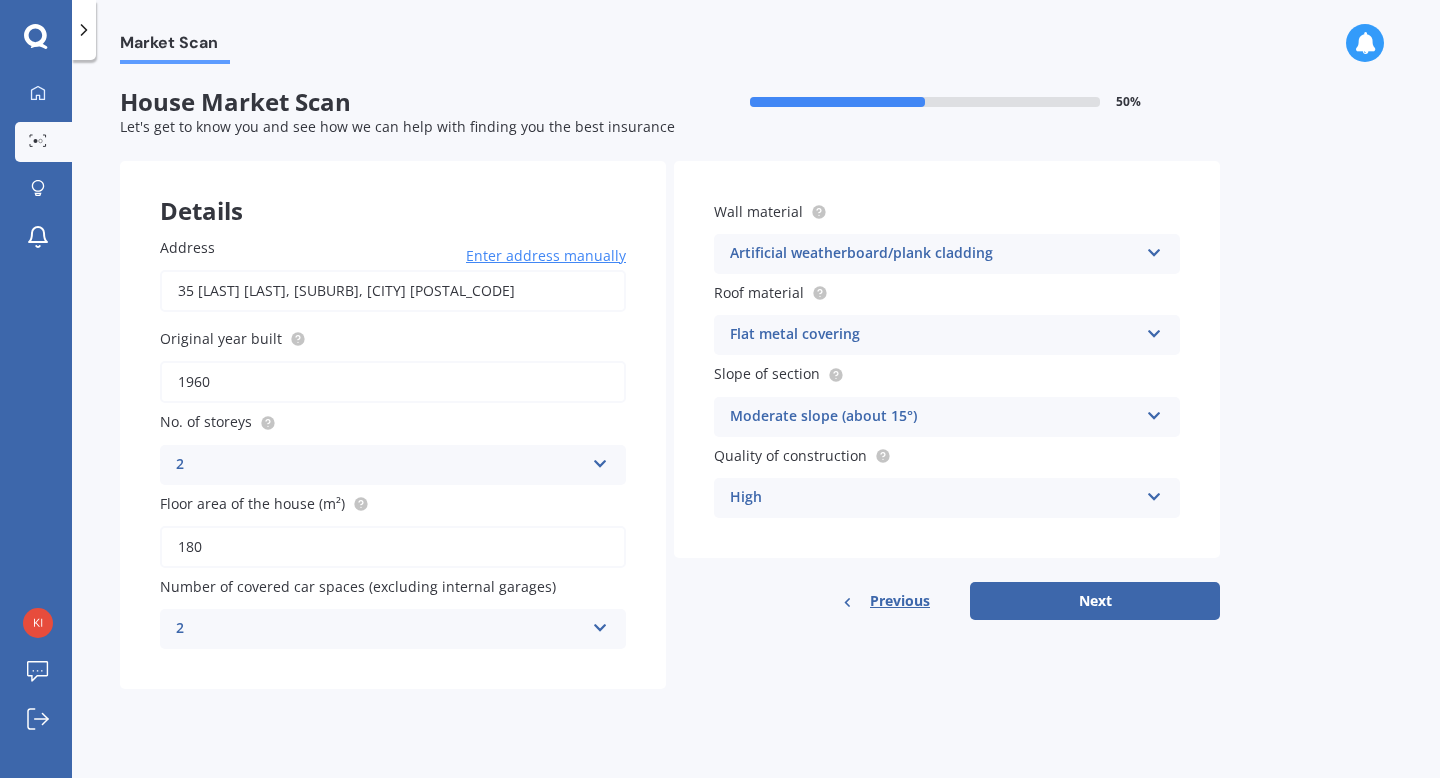 type on "180" 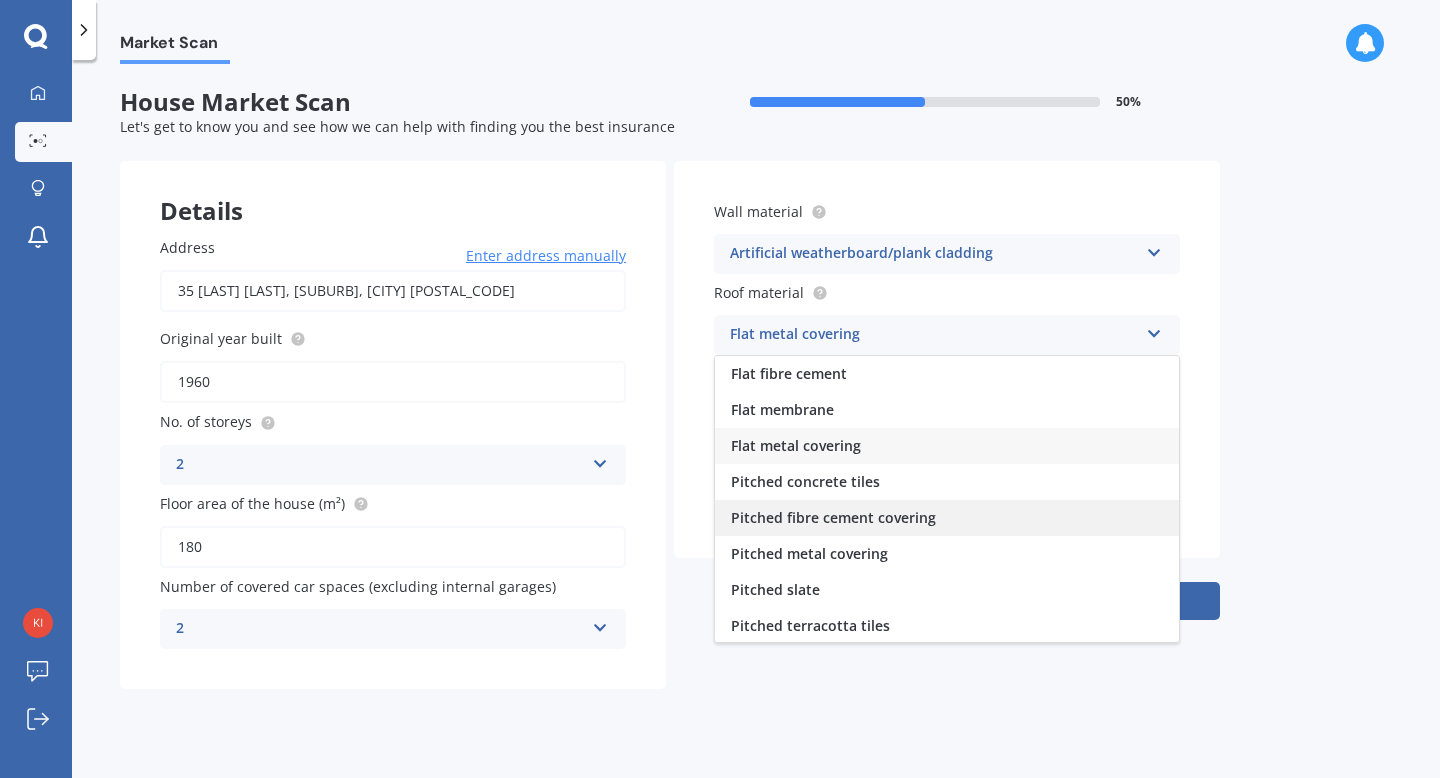 scroll, scrollTop: 3, scrollLeft: 0, axis: vertical 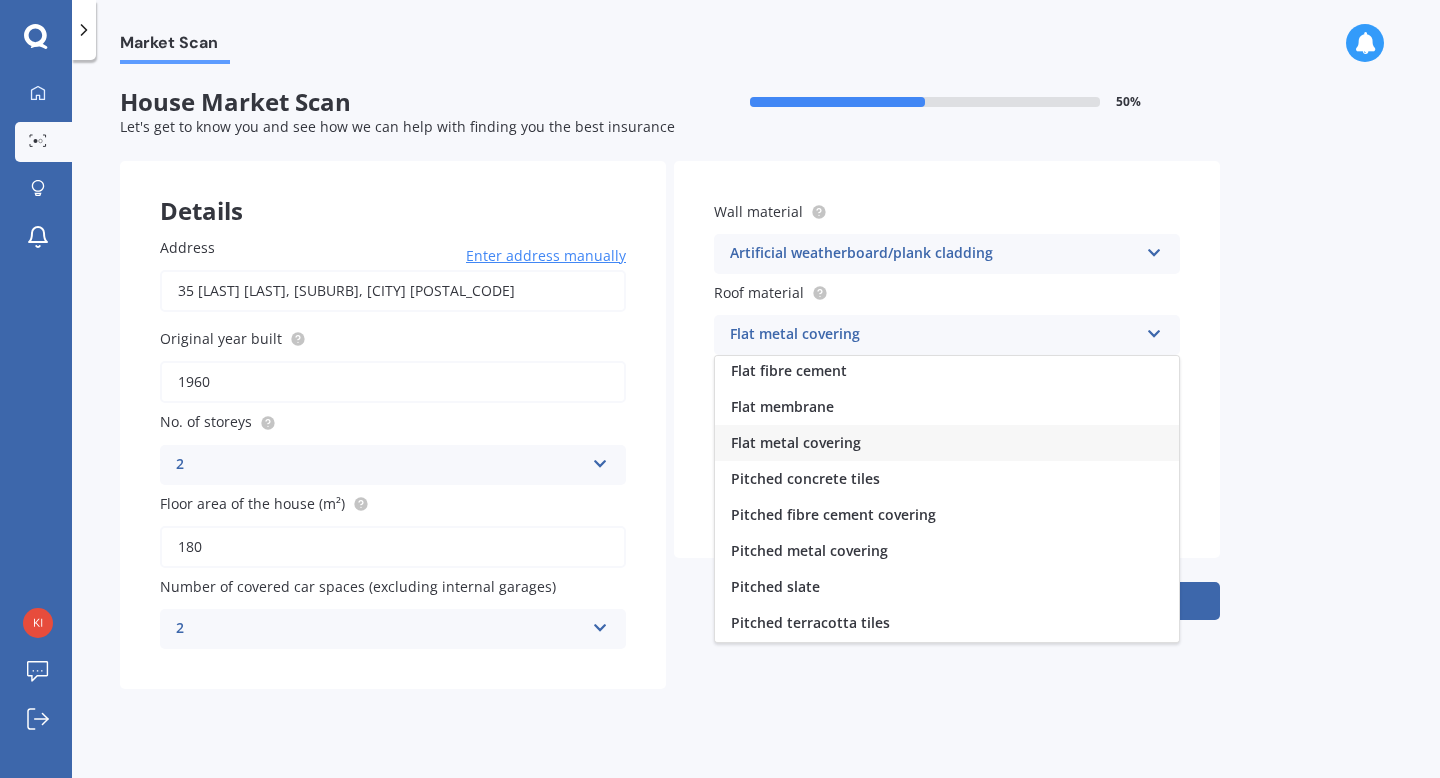 click on "Artificial weatherboard/plank cladding" at bounding box center [380, 465] 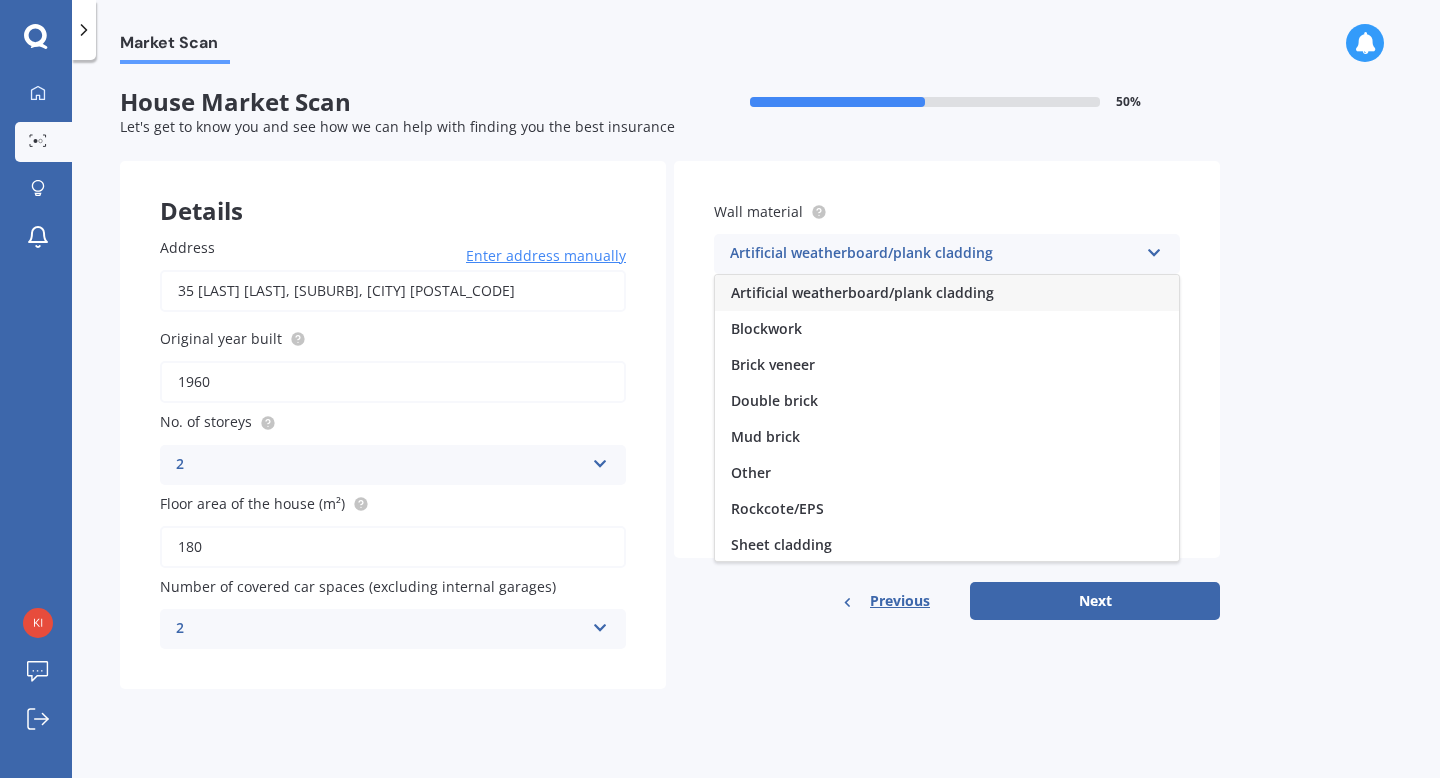 click on "Artificial weatherboard/plank cladding" at bounding box center (862, 292) 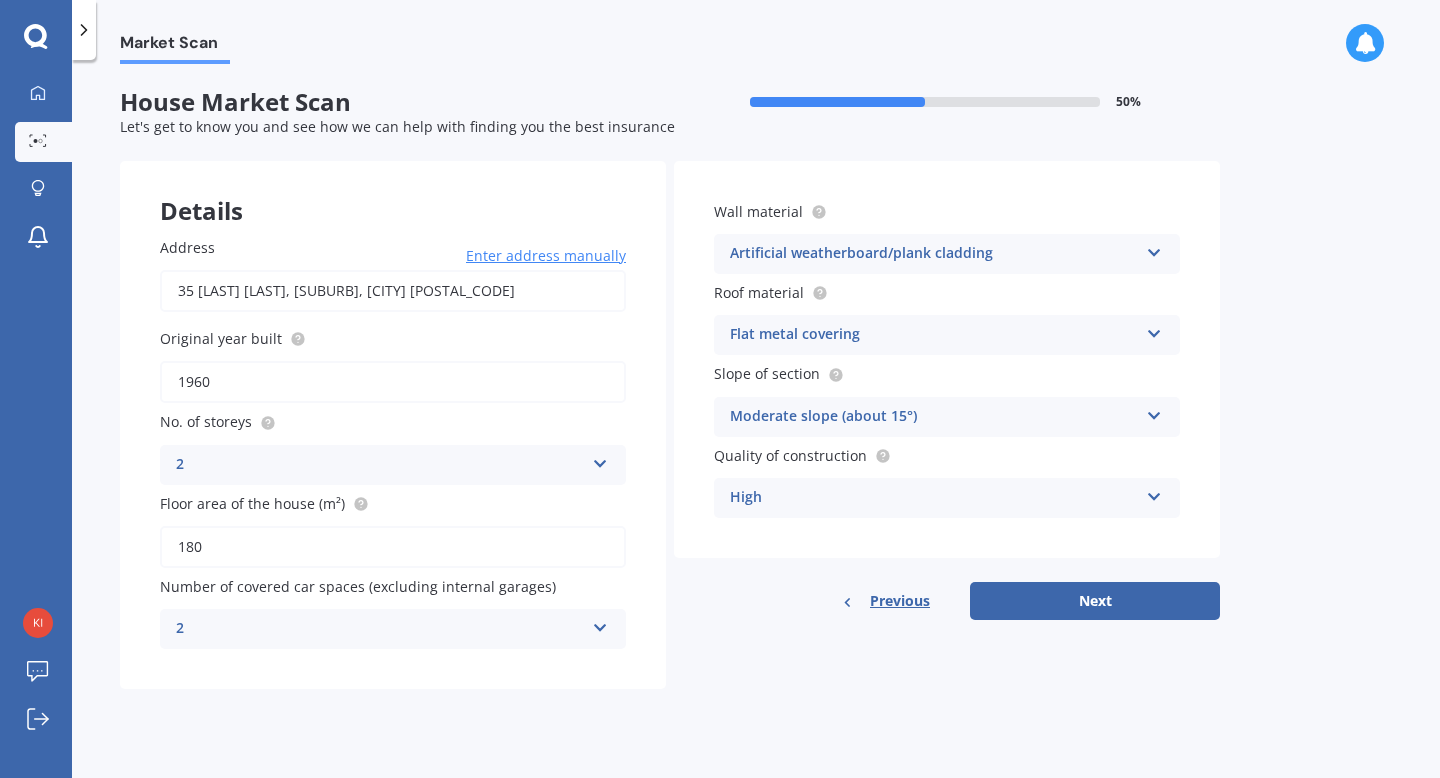 click on "Artificial weatherboard/plank cladding" at bounding box center (380, 465) 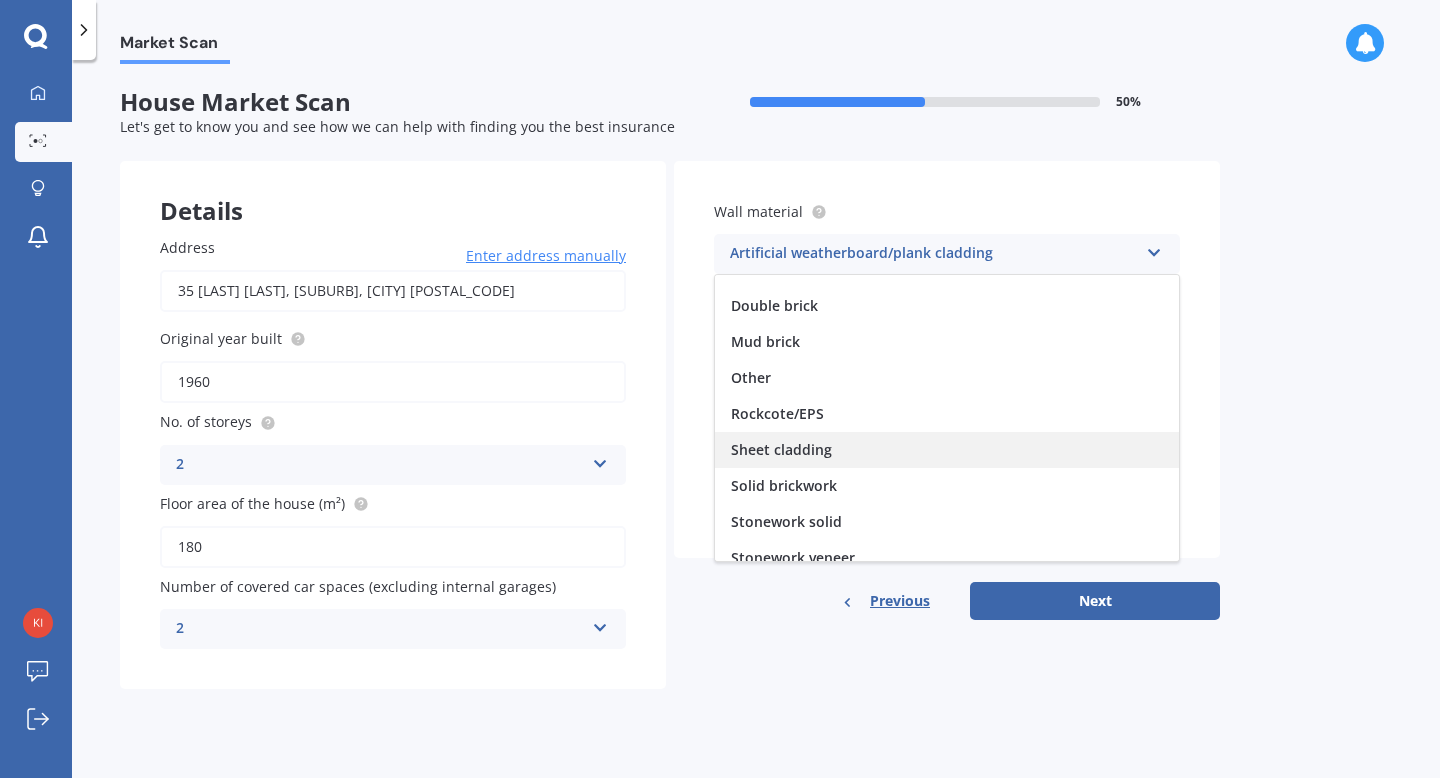 scroll, scrollTop: 92, scrollLeft: 0, axis: vertical 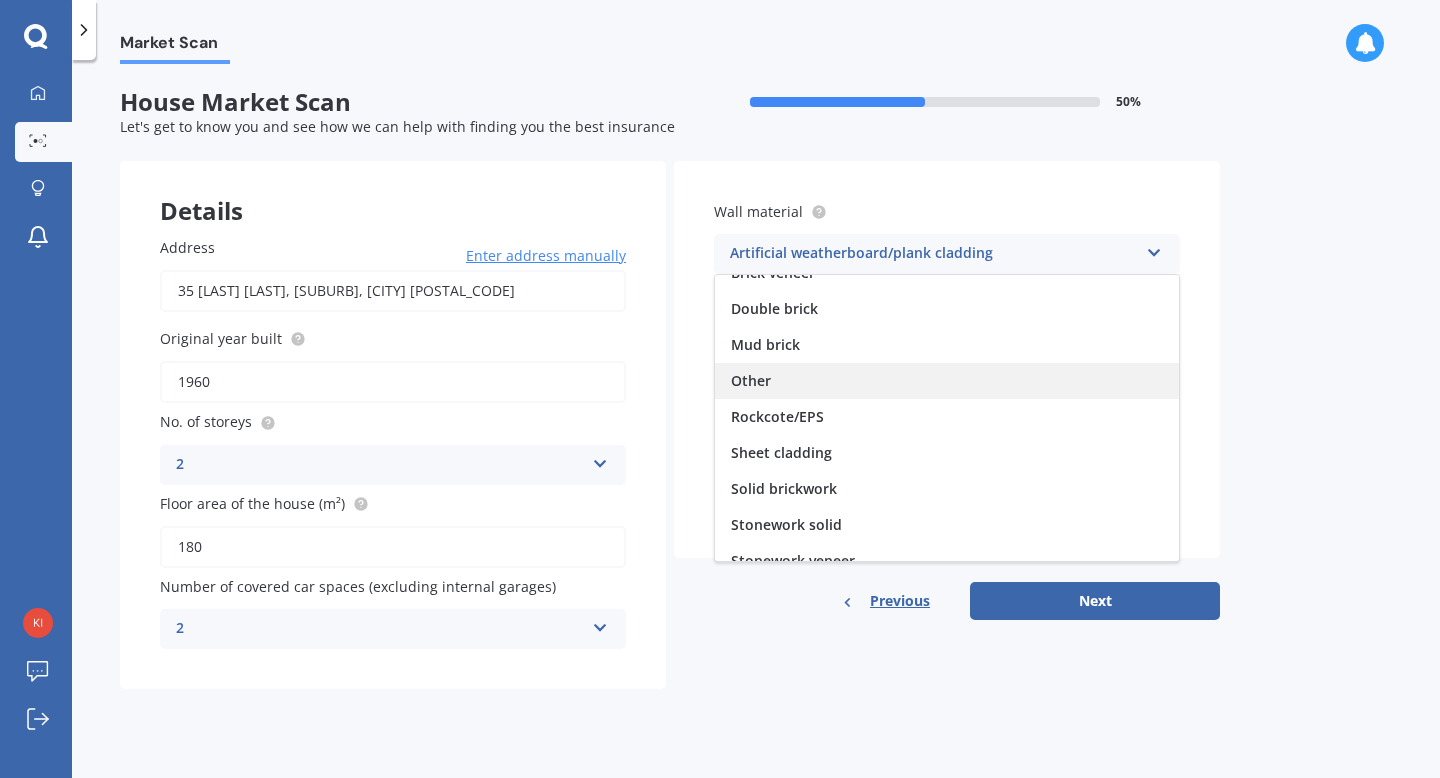 click on "Other" at bounding box center [947, 381] 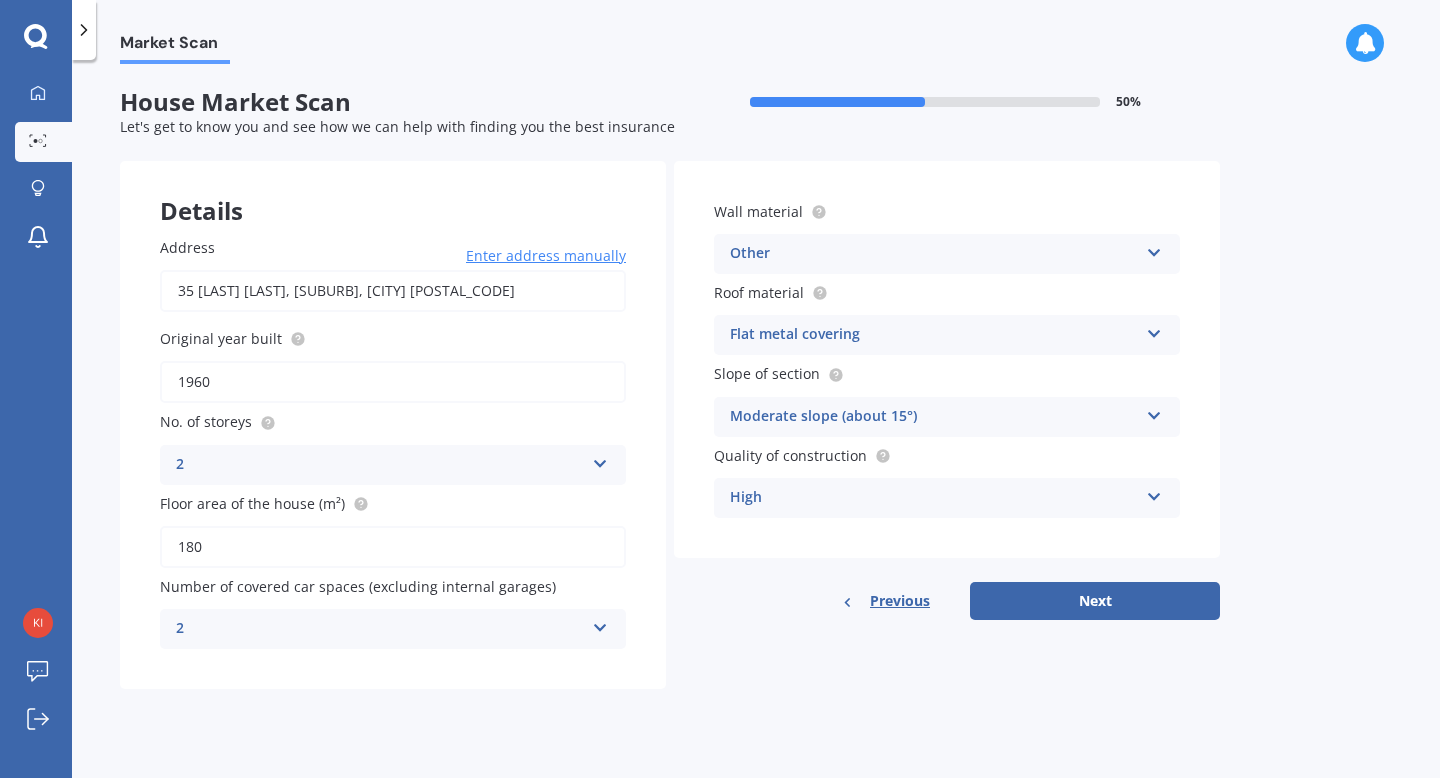 click on "High" at bounding box center [380, 465] 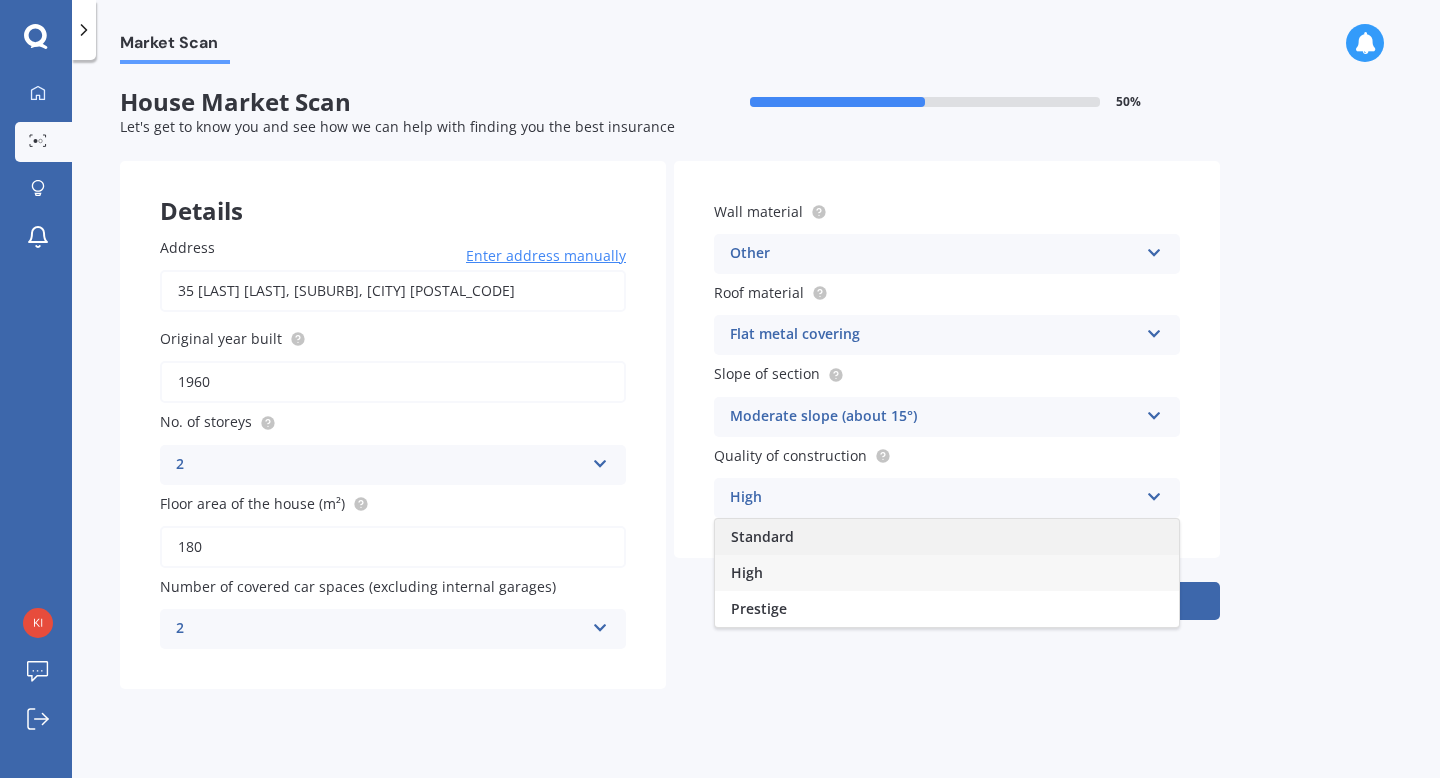click on "Standard" at bounding box center [947, 537] 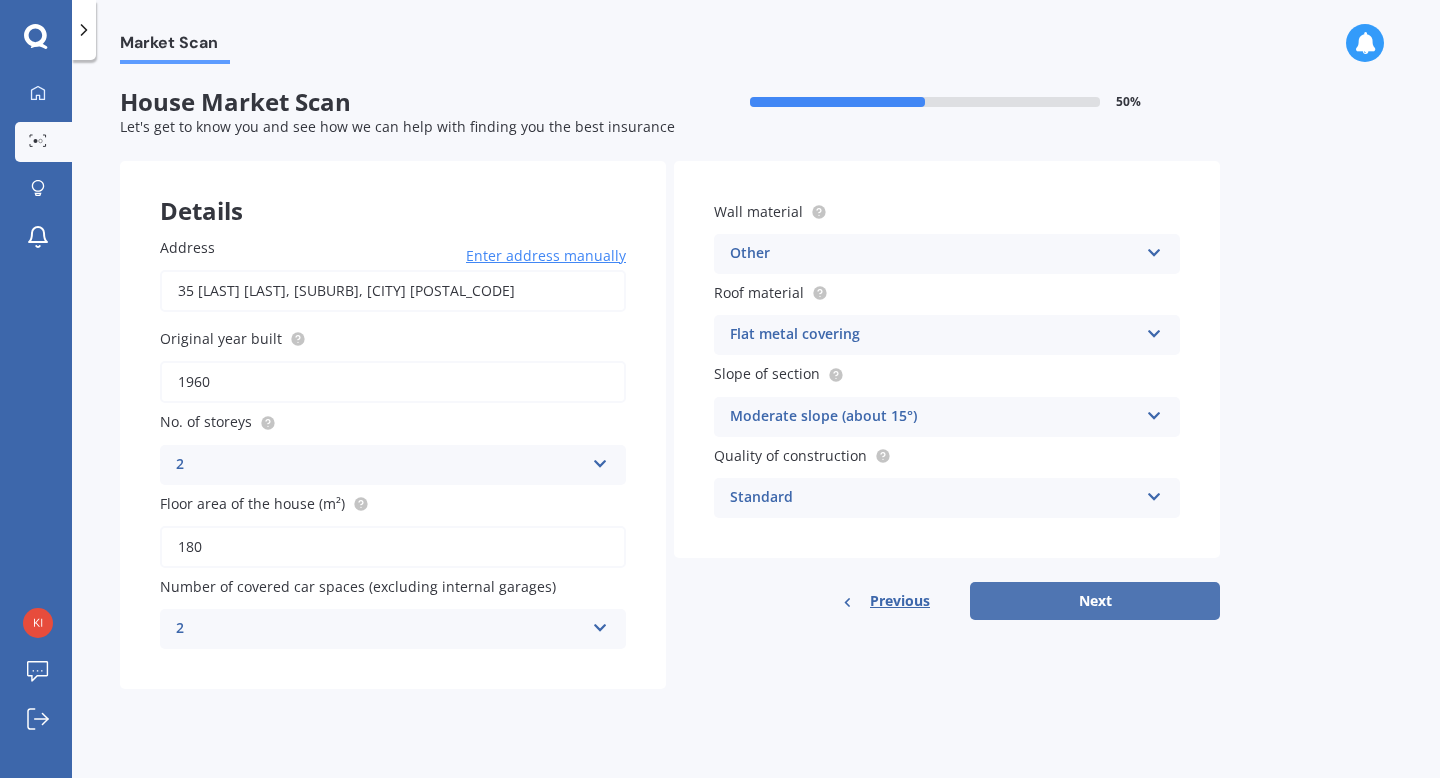 click on "Next" at bounding box center (1095, 601) 